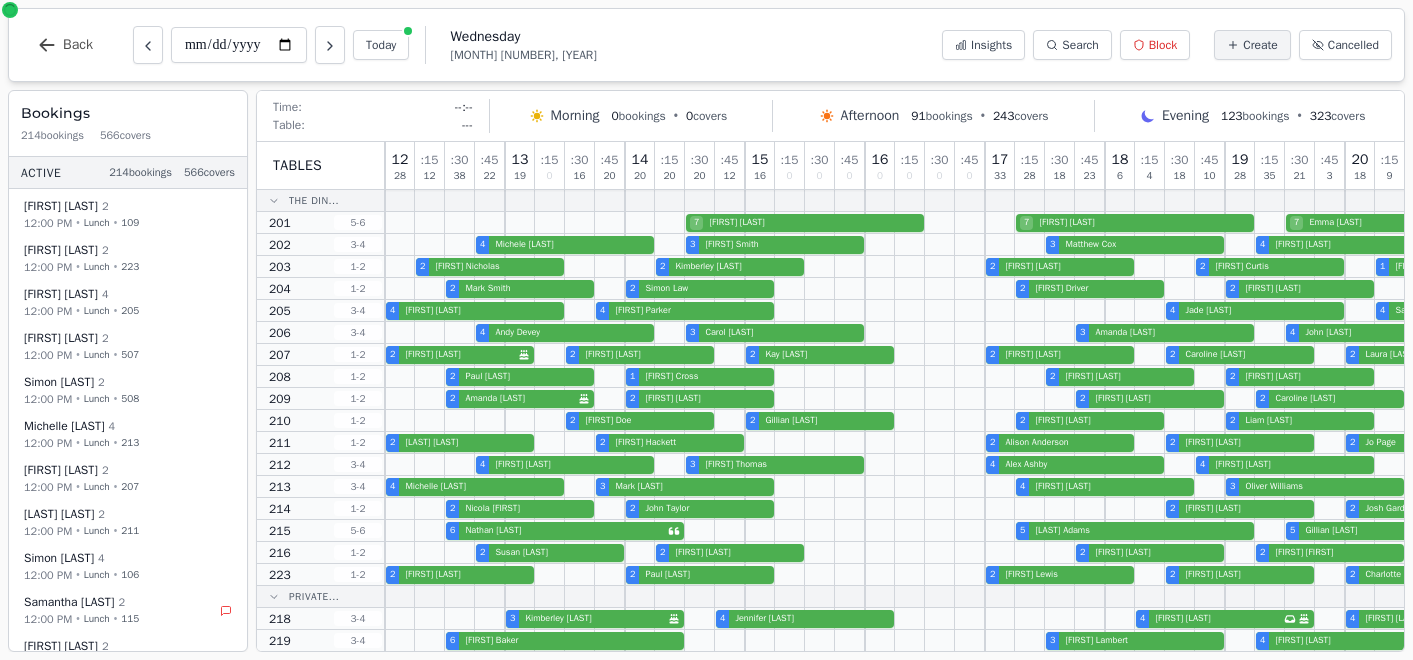 scroll, scrollTop: 0, scrollLeft: 0, axis: both 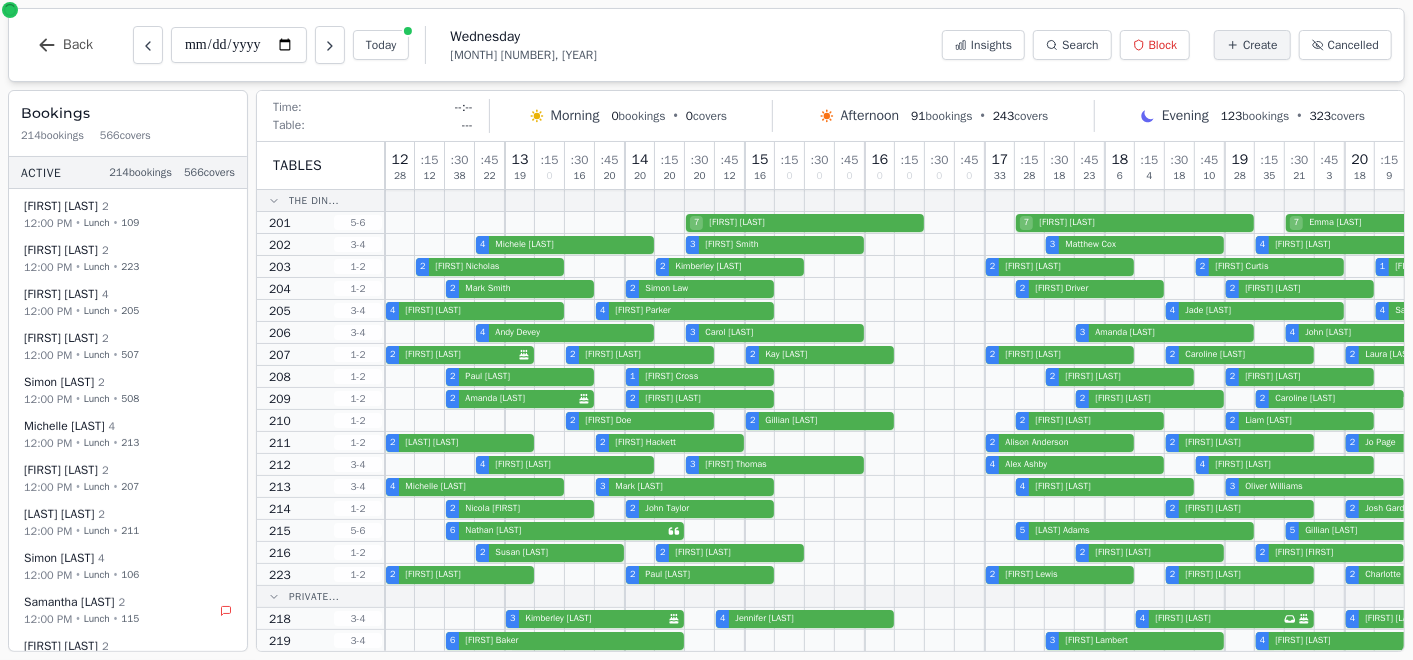 click 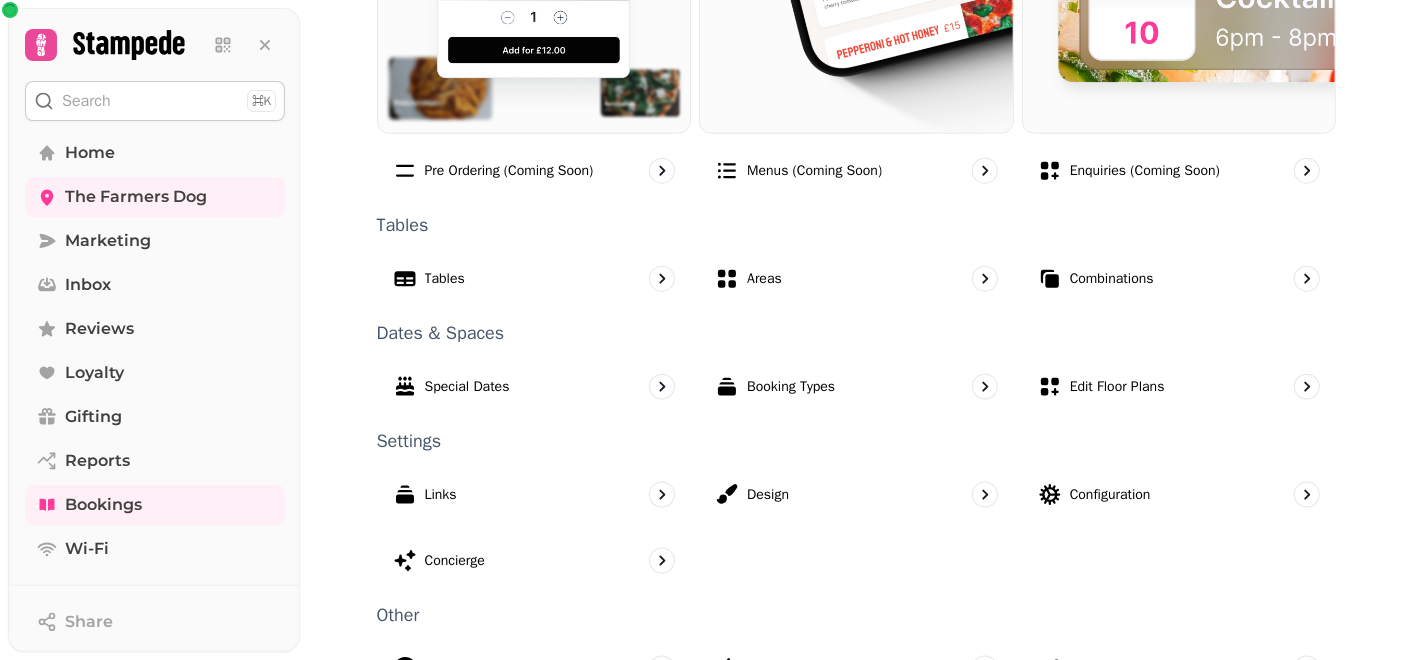 scroll, scrollTop: 1252, scrollLeft: 0, axis: vertical 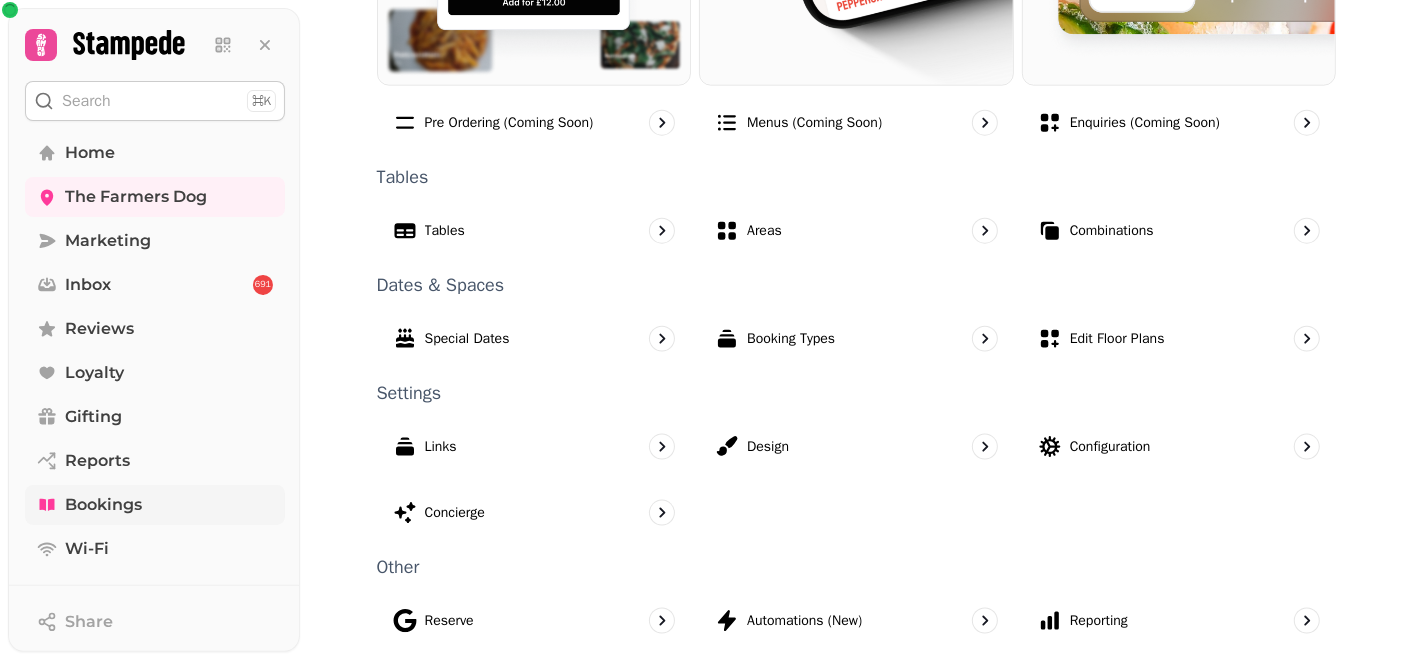 click on "Bookings" at bounding box center [155, 505] 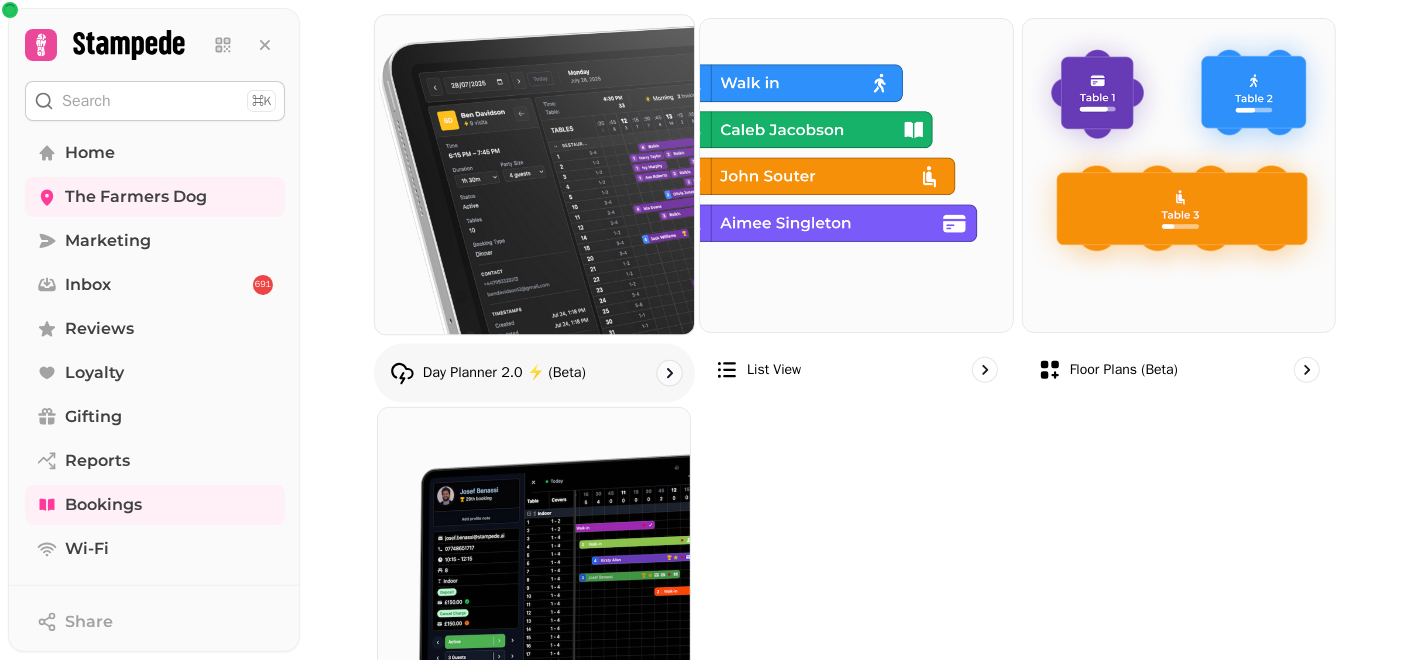 scroll, scrollTop: 0, scrollLeft: 0, axis: both 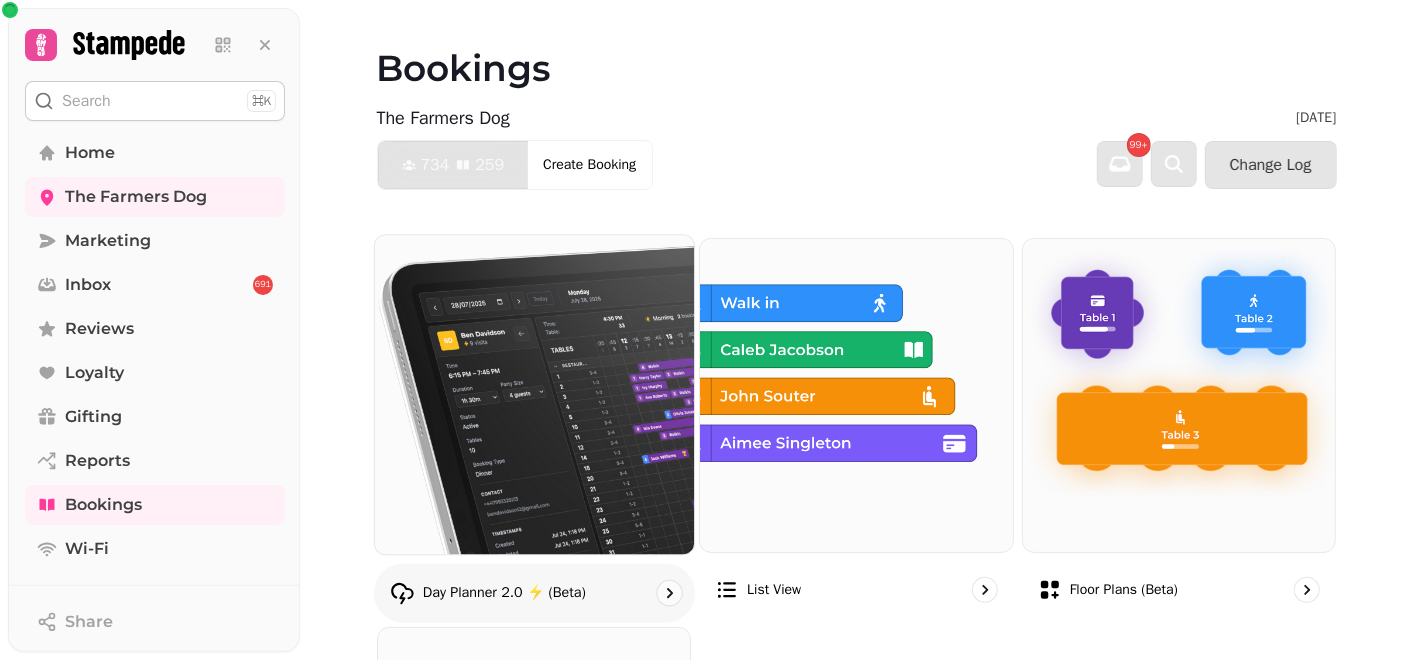 click at bounding box center [533, 394] 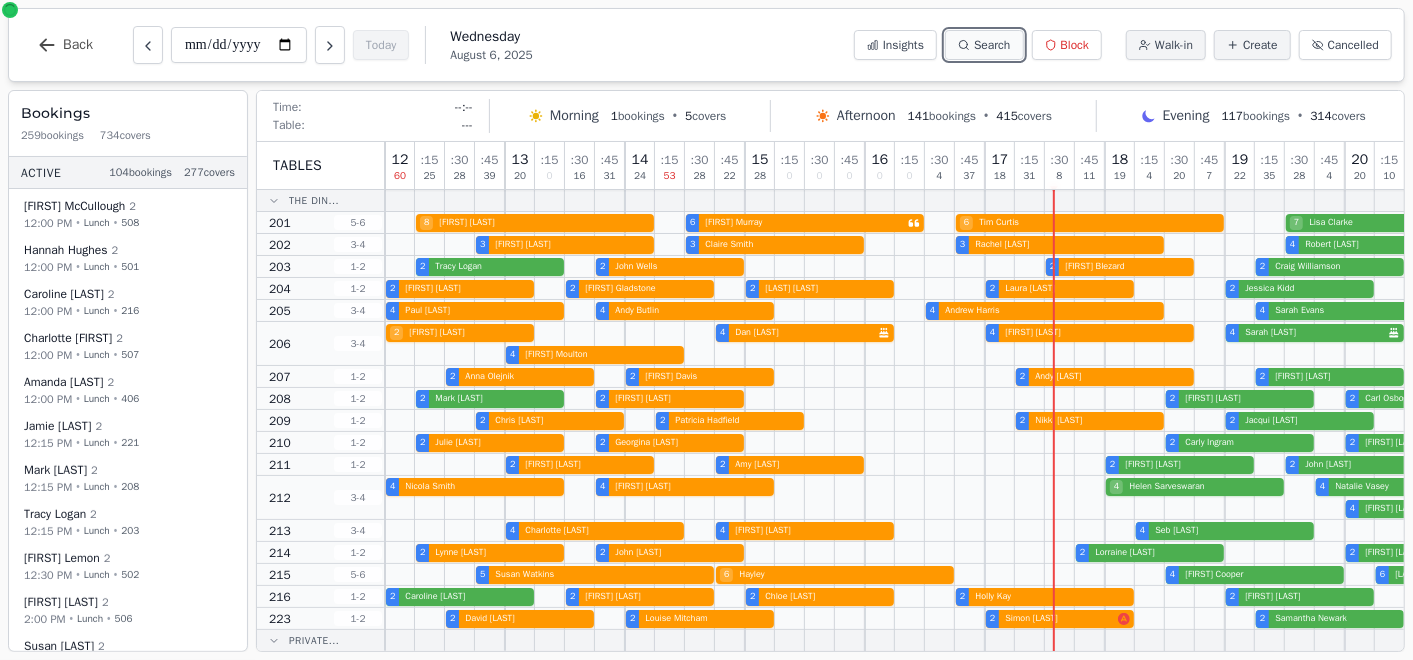 click on "Search" at bounding box center (992, 45) 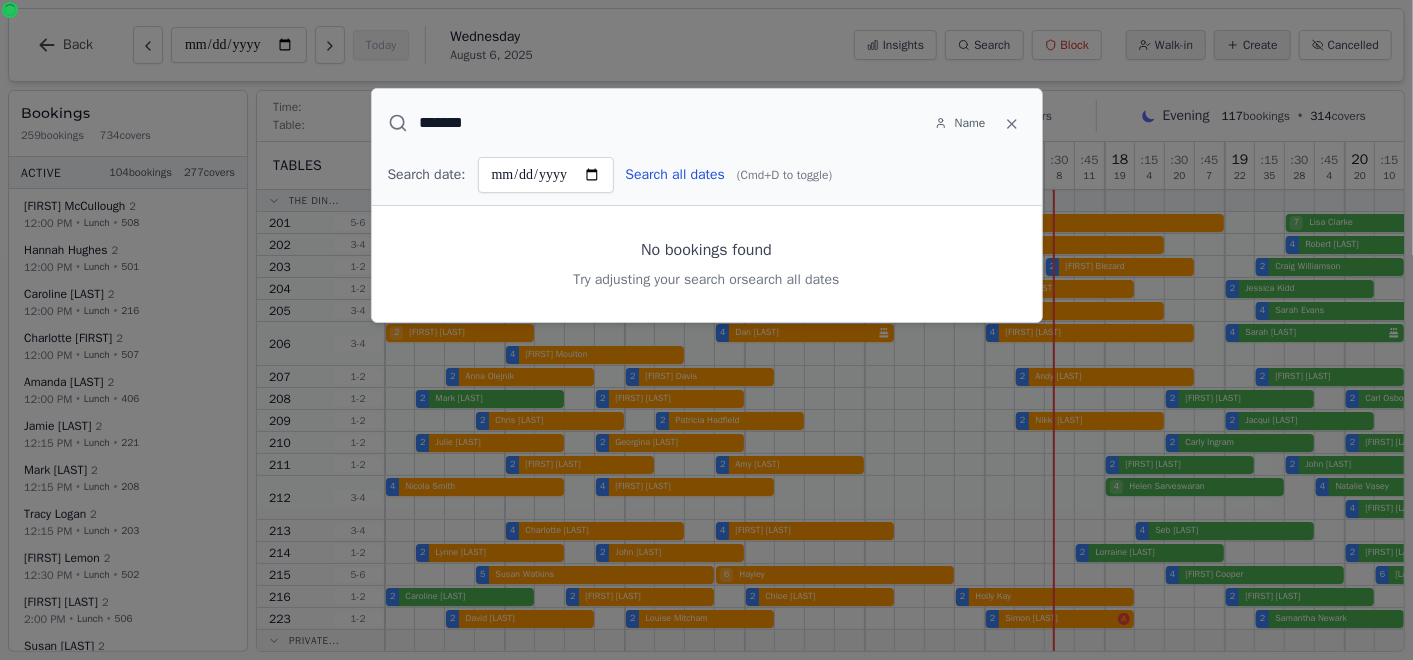 click on "Search all dates" at bounding box center (676, 175) 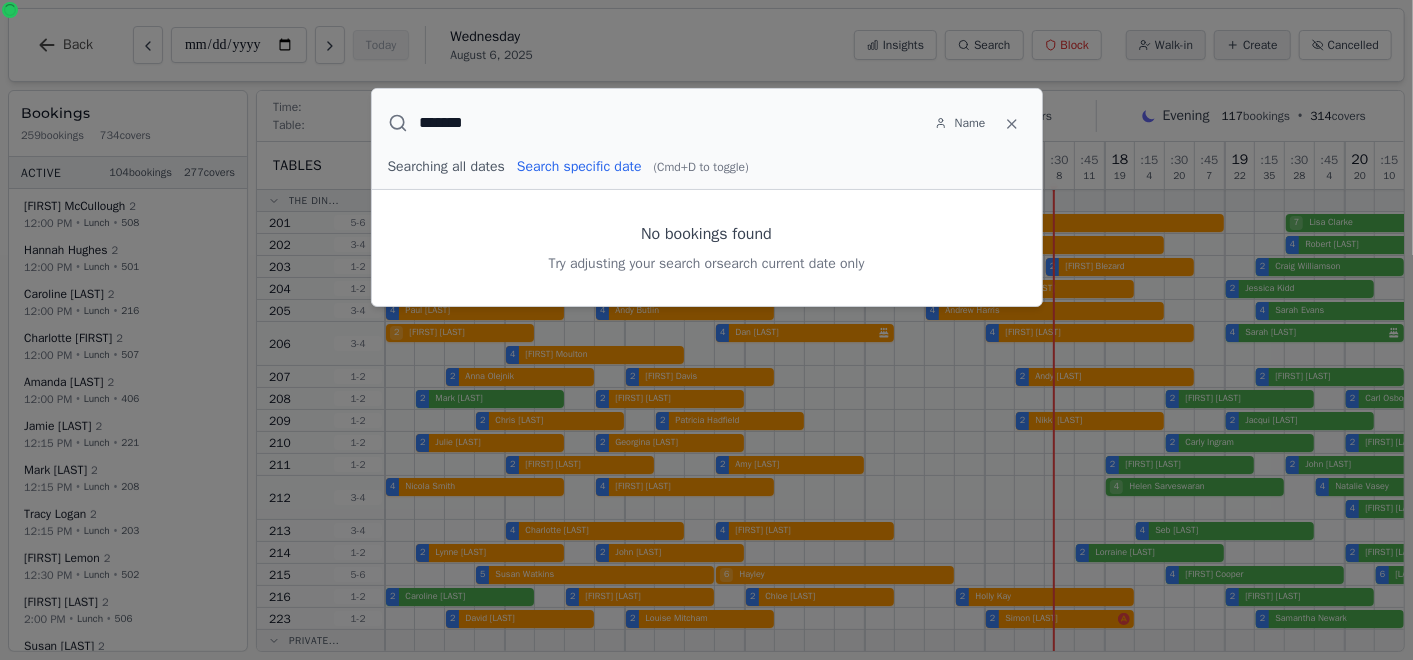 click on "*******" at bounding box center (671, 123) 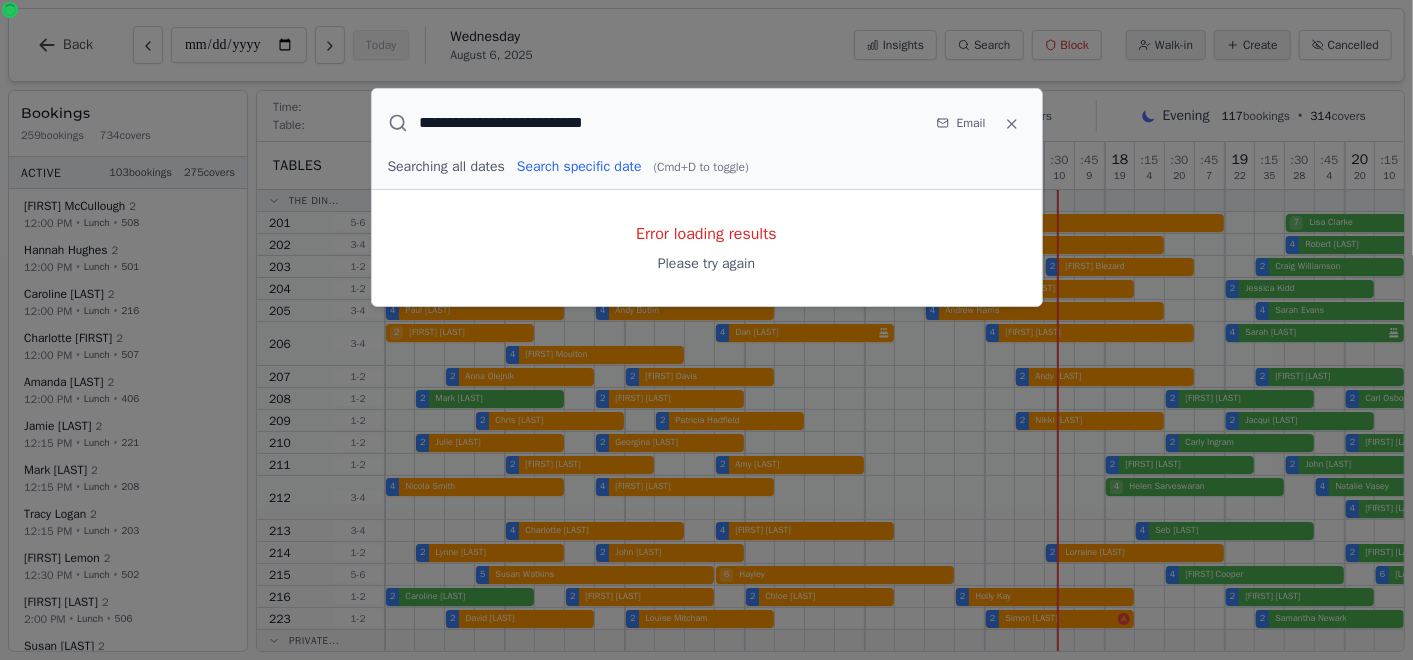 drag, startPoint x: 336, startPoint y: 108, endPoint x: 252, endPoint y: 102, distance: 84.21401 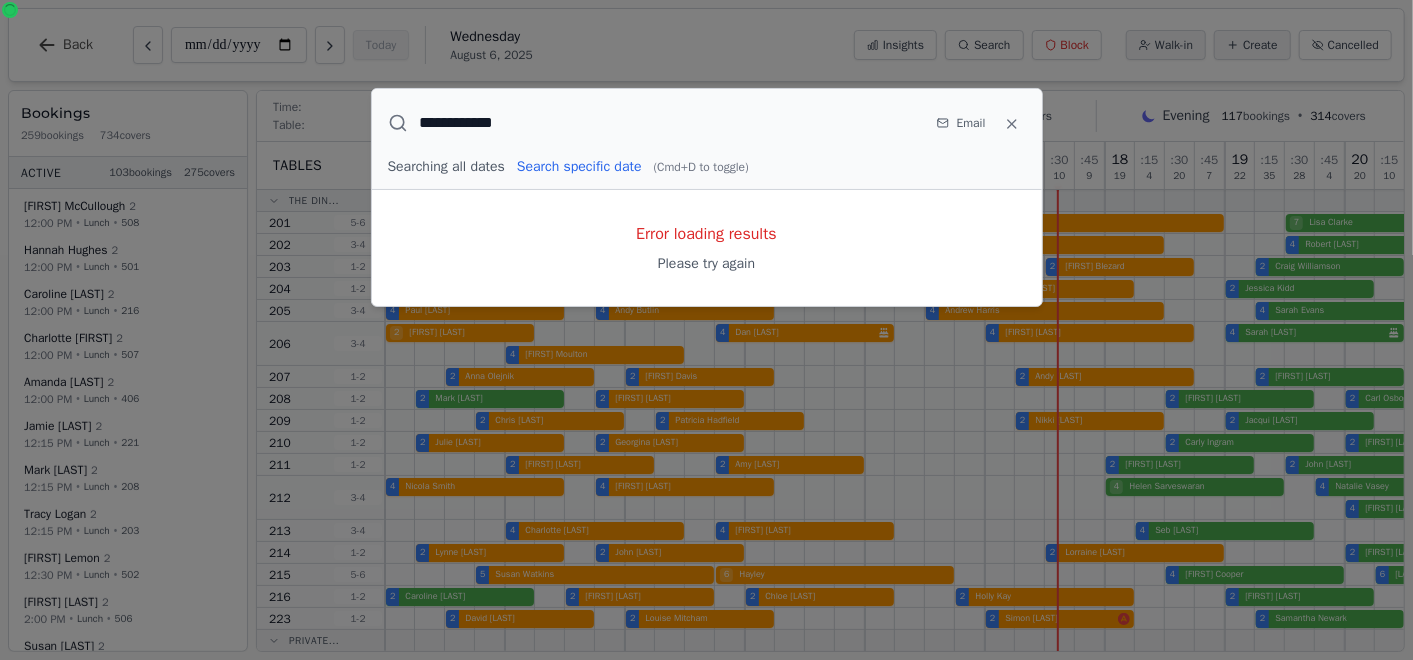type on "**********" 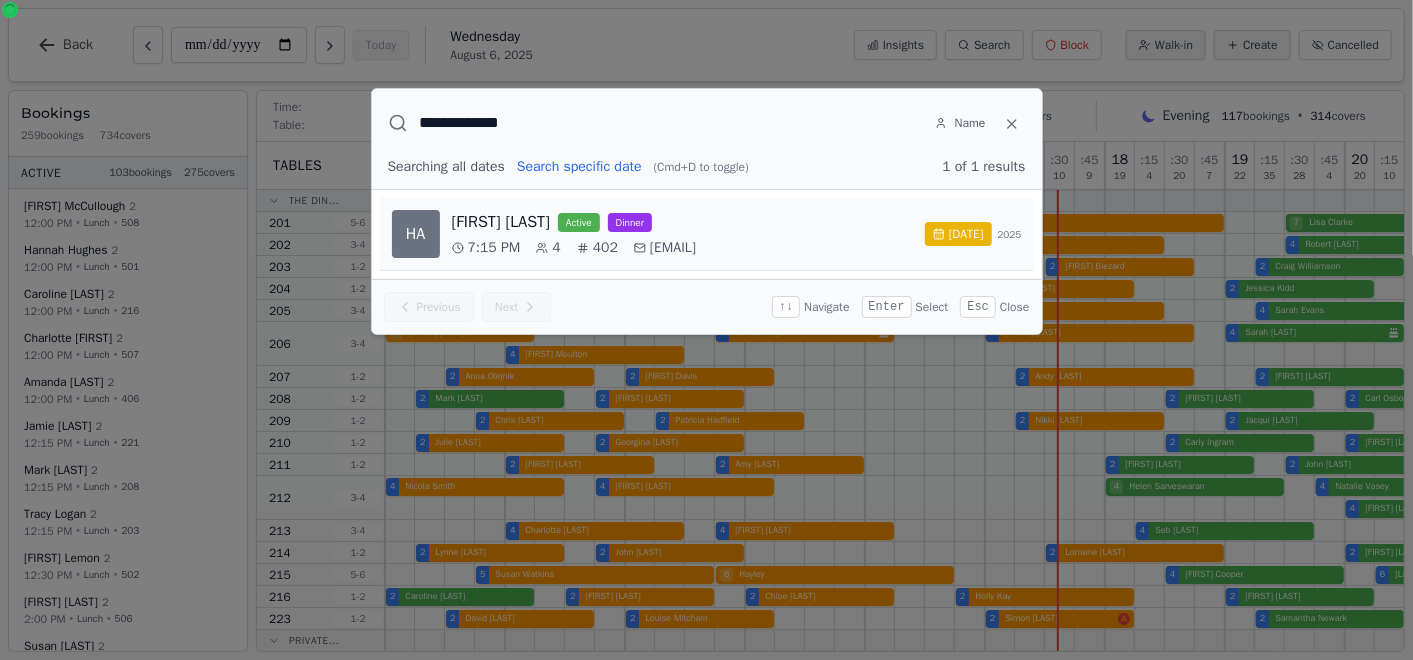 click on "[FIRST] [LAST]" at bounding box center [682, 222] 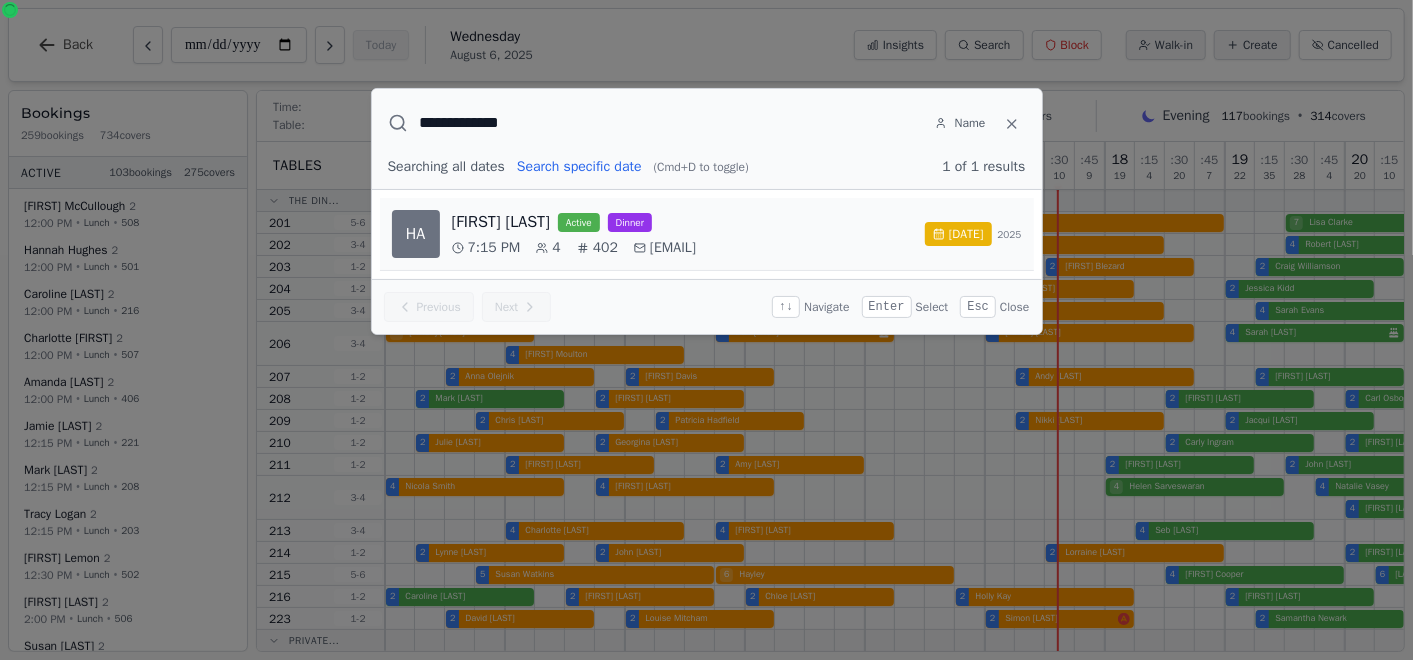 select on "****" 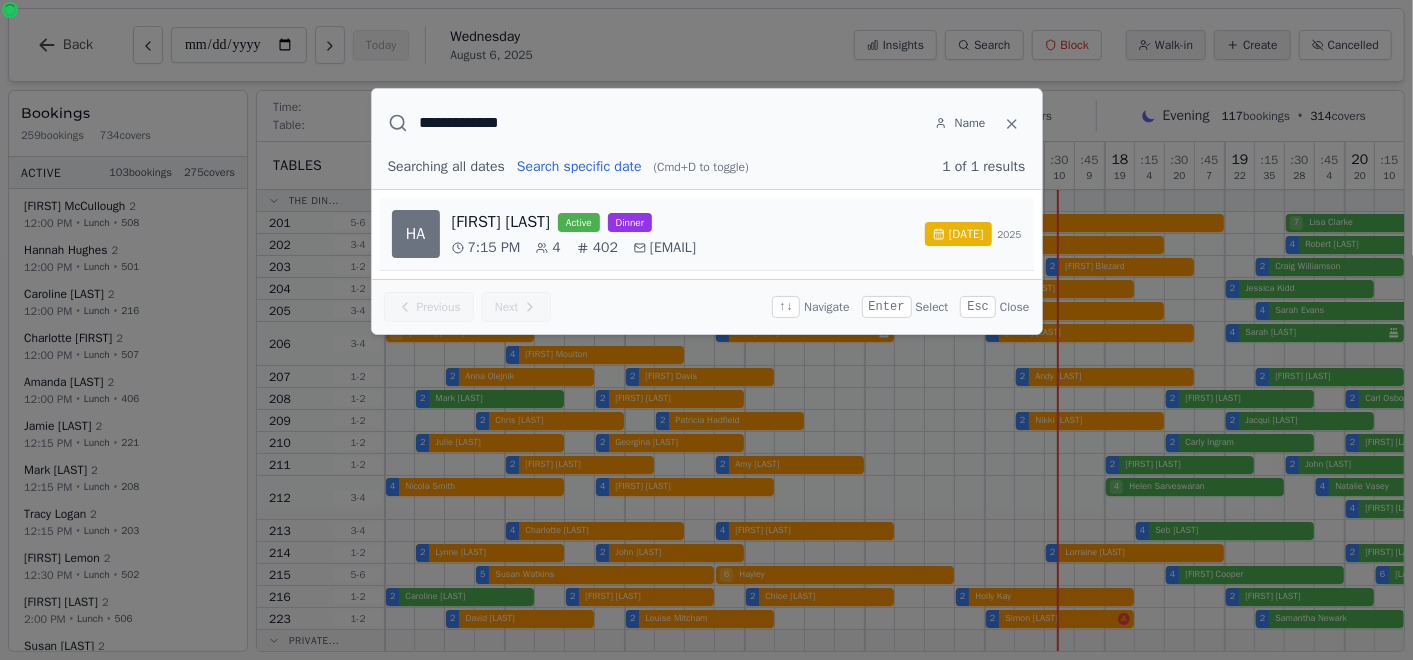 select on "*" 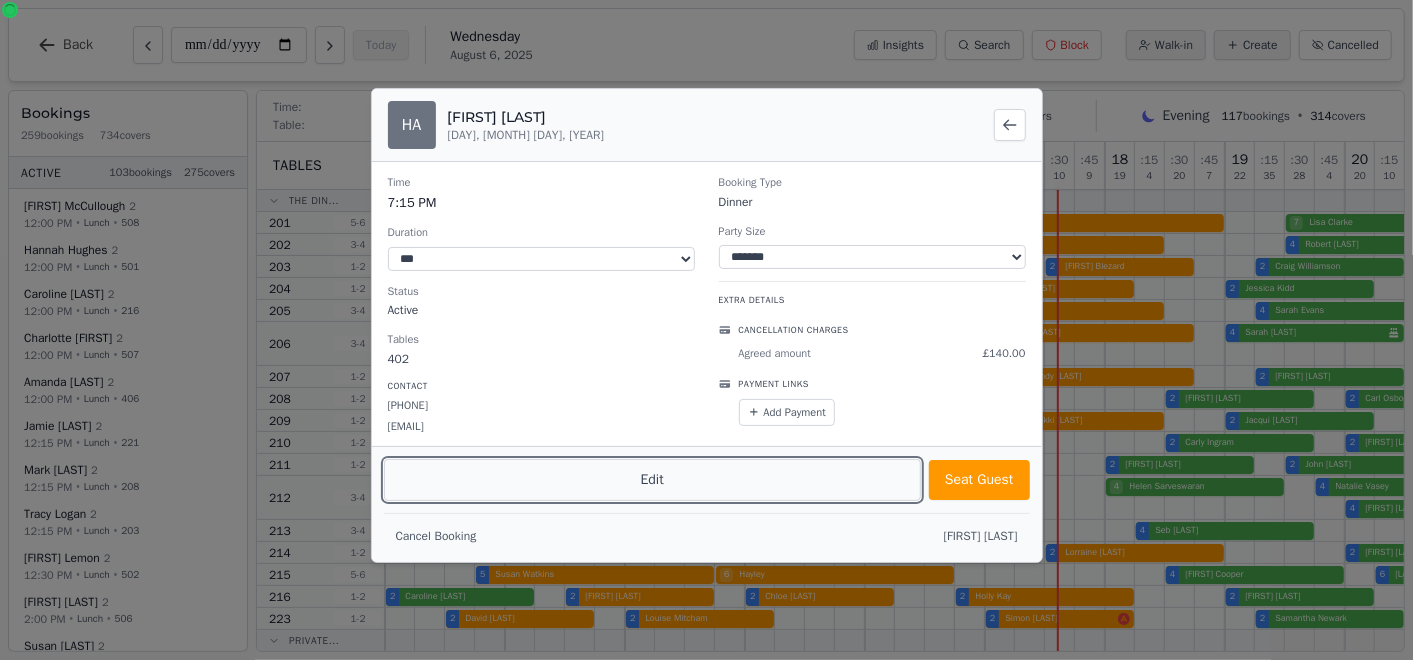 click on "Edit" at bounding box center [653, 480] 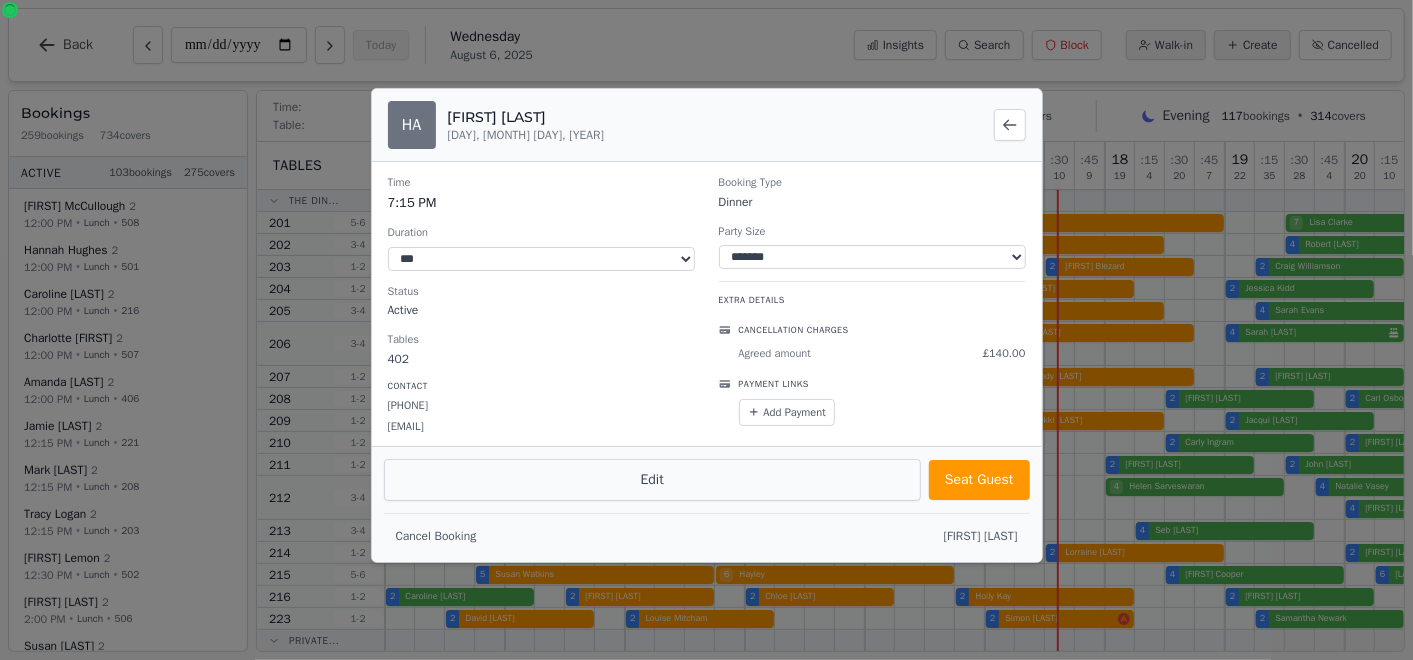 select on "*" 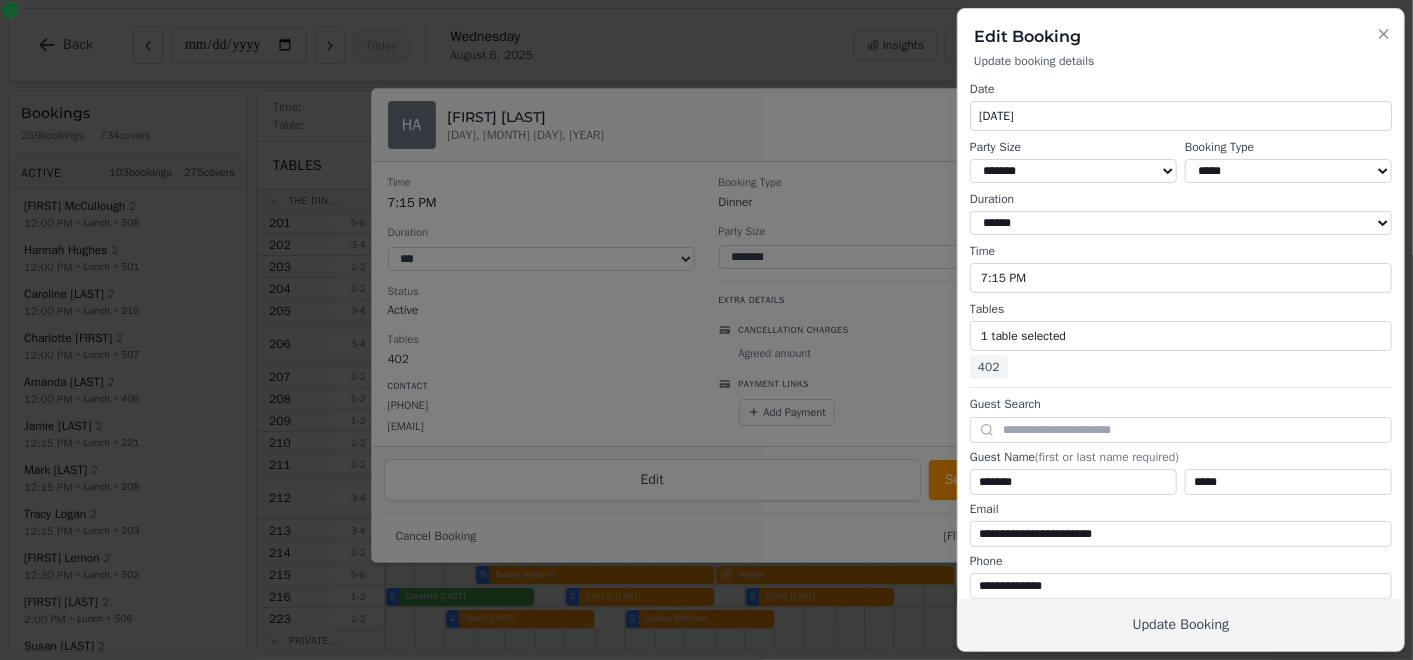 scroll, scrollTop: 238, scrollLeft: 0, axis: vertical 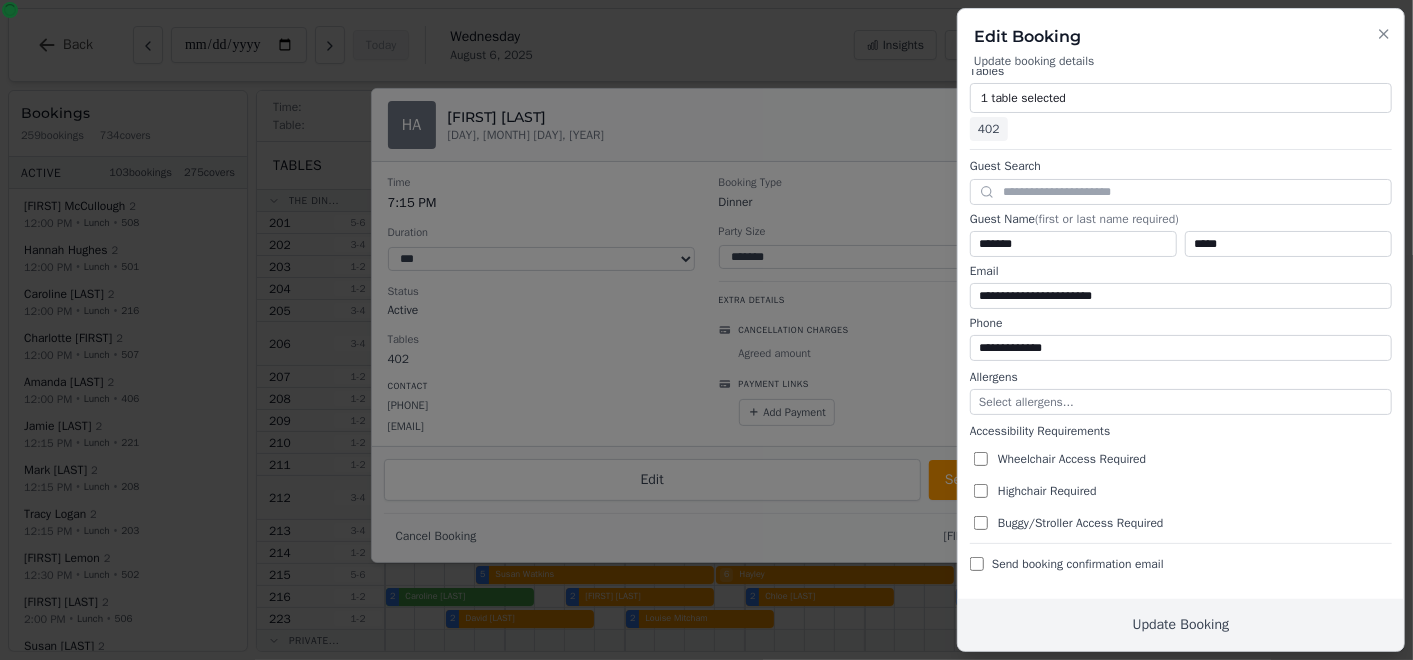 click on "Send booking confirmation email" at bounding box center [1078, 564] 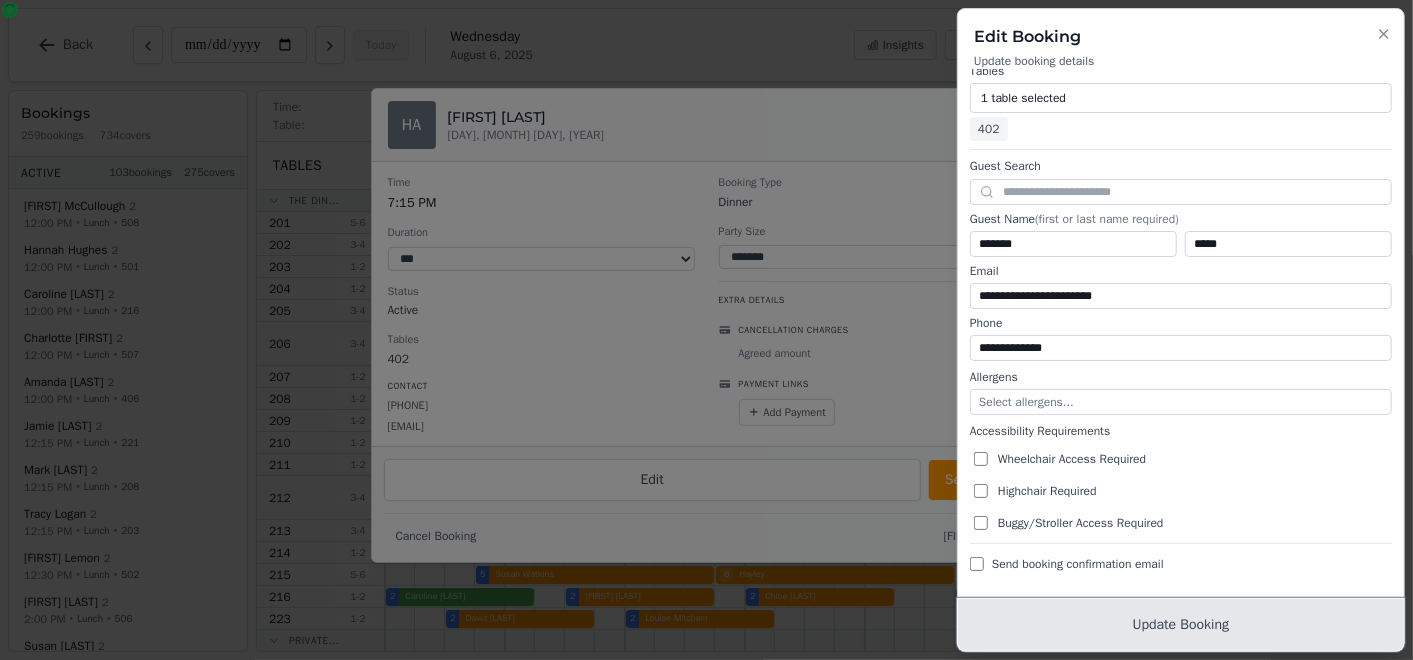 click on "Update Booking" at bounding box center (1181, 625) 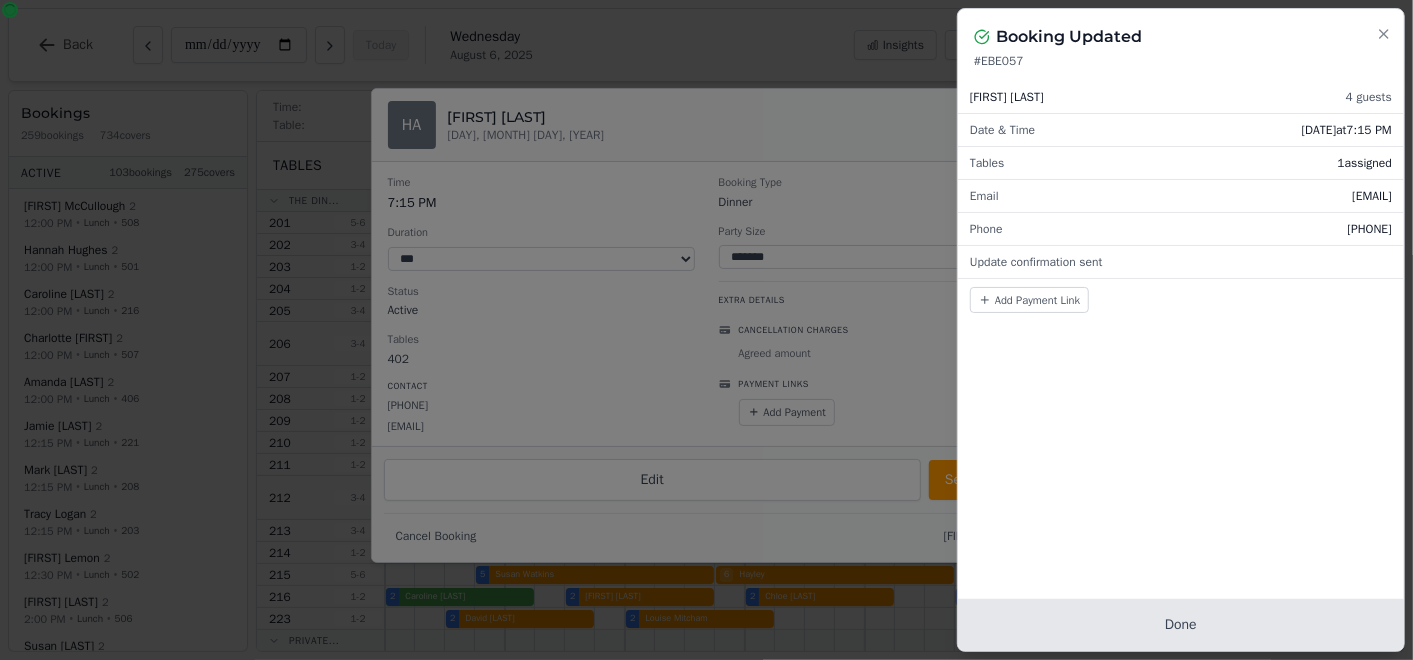 scroll, scrollTop: 0, scrollLeft: 0, axis: both 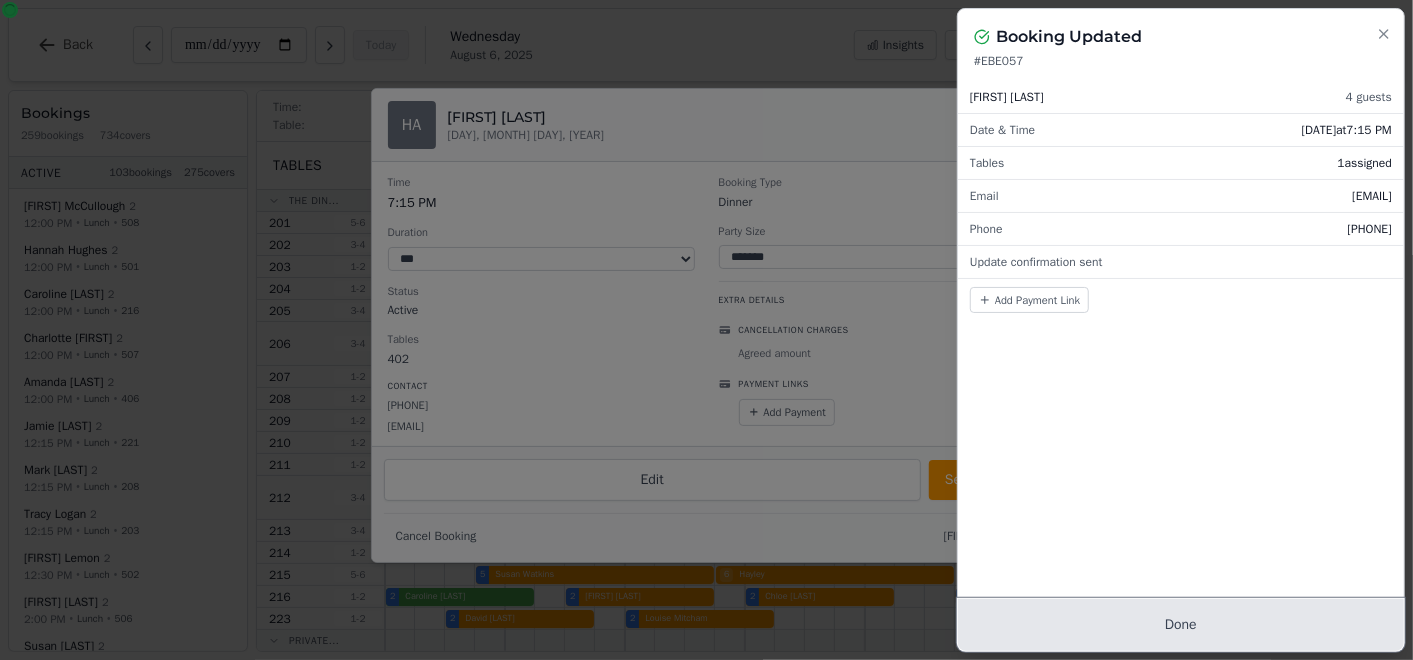 click on "Done" at bounding box center [1181, 625] 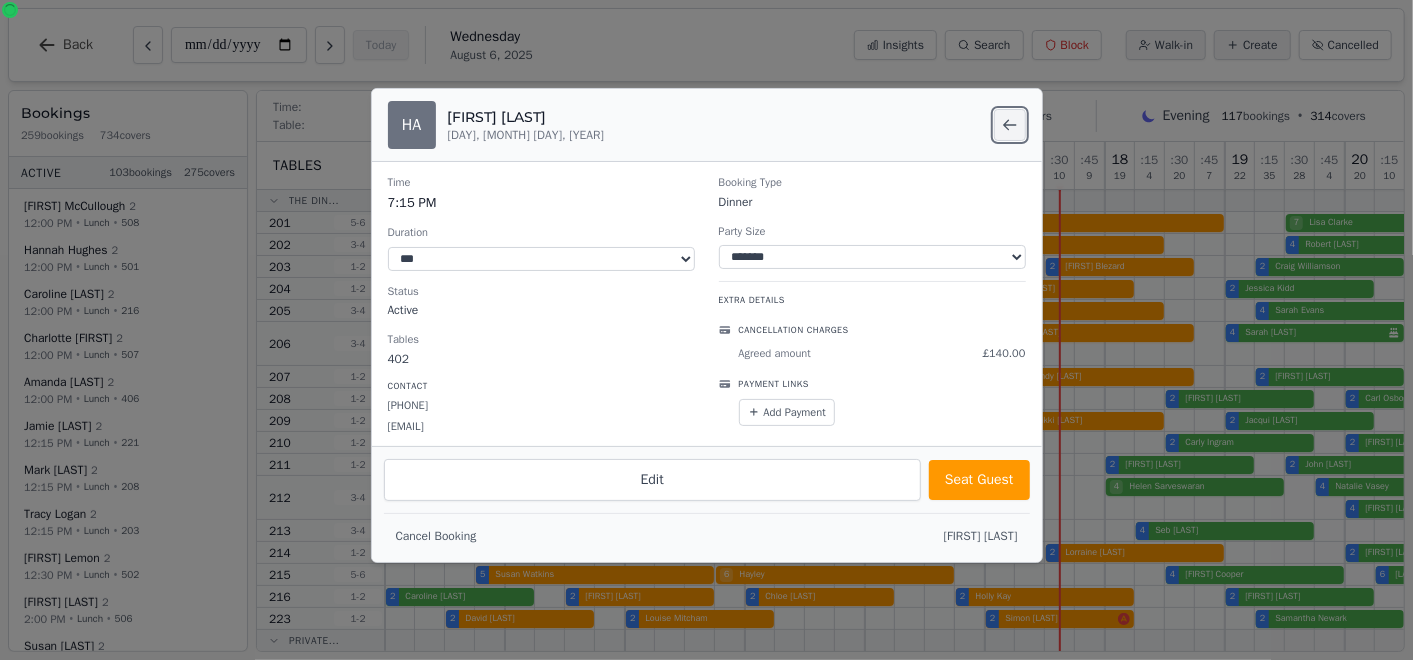 click at bounding box center [1010, 125] 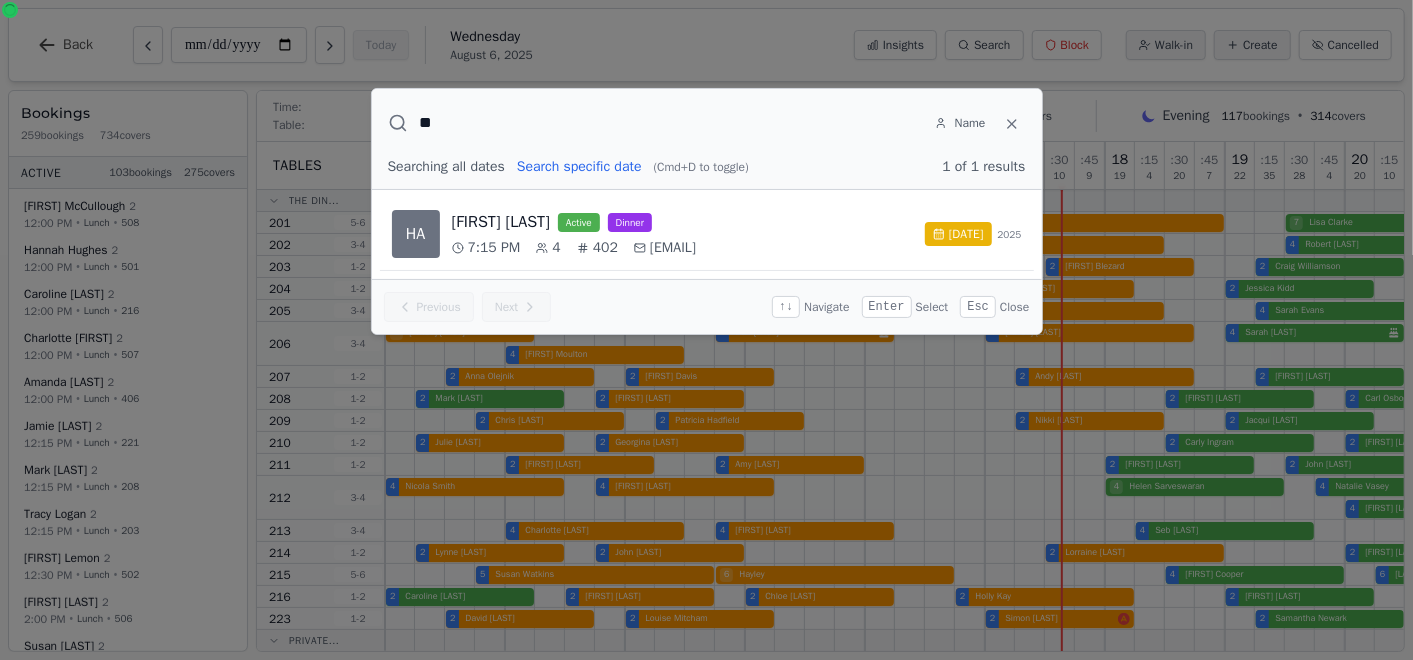 type on "*" 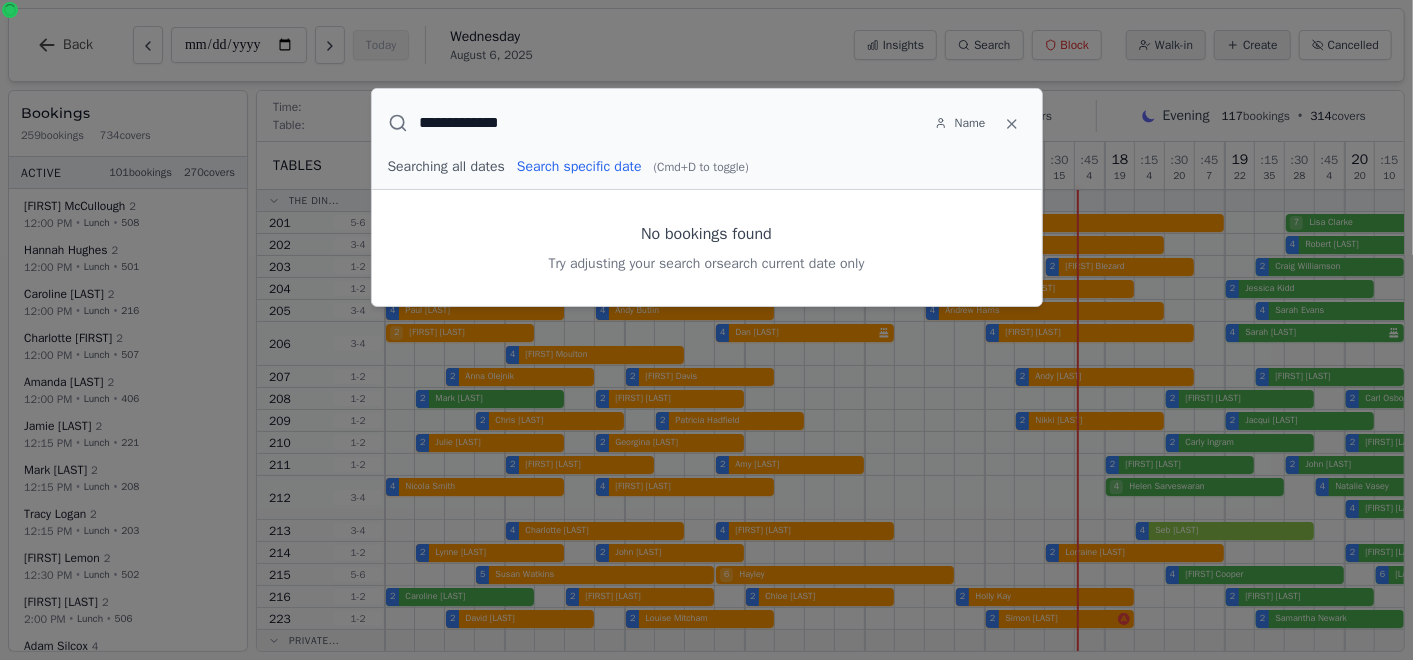 drag, startPoint x: 532, startPoint y: 128, endPoint x: 300, endPoint y: 112, distance: 232.55107 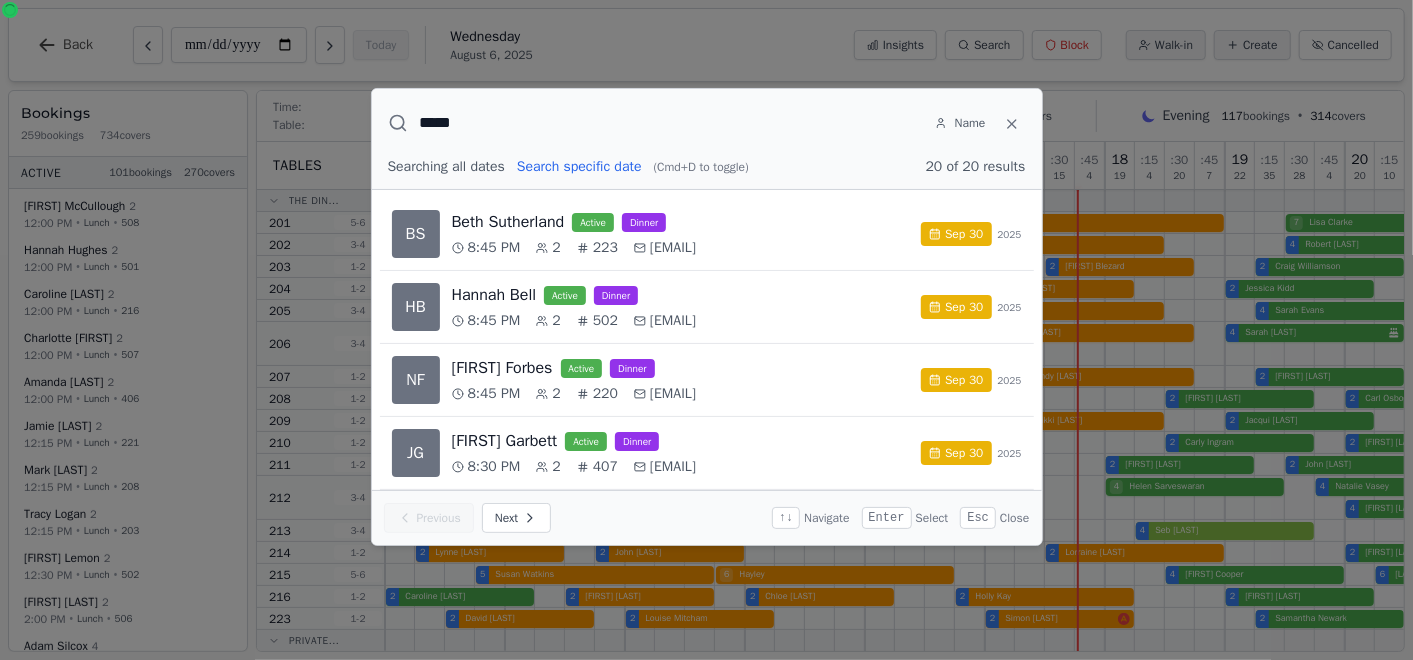type on "******" 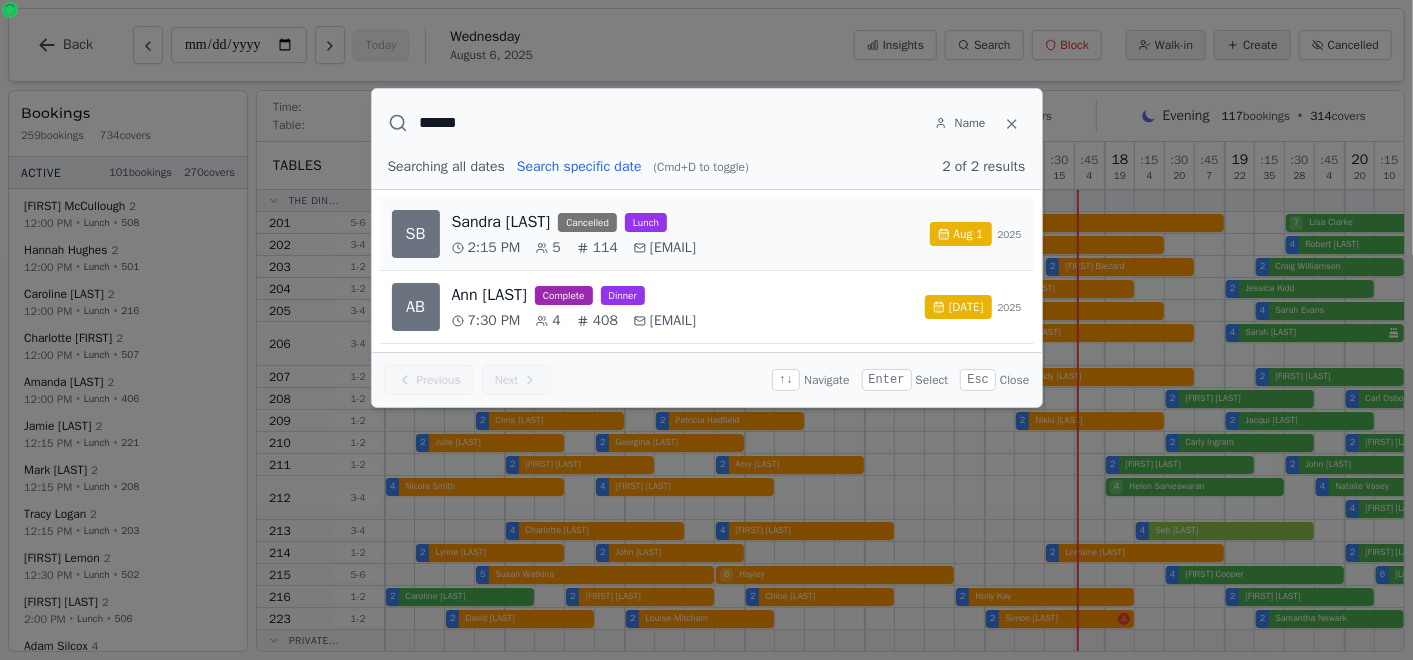 click on "[EMAIL]" at bounding box center [673, 248] 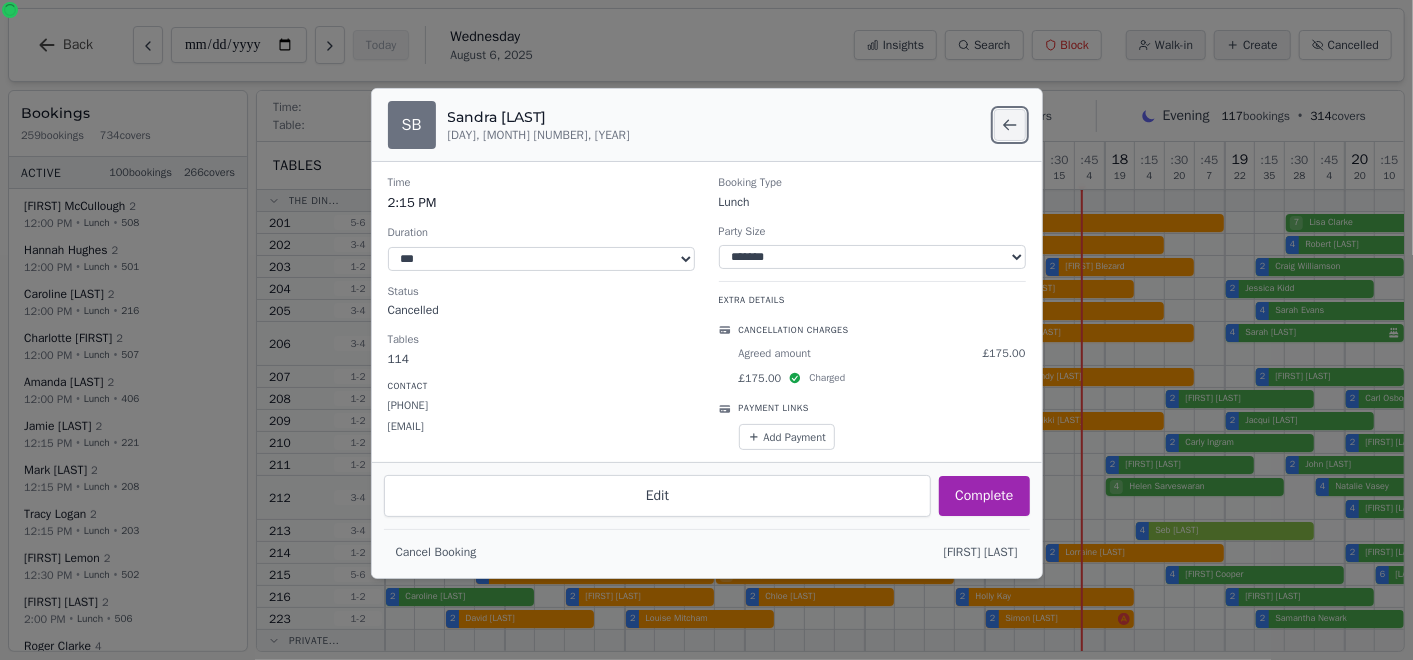 click at bounding box center (1010, 125) 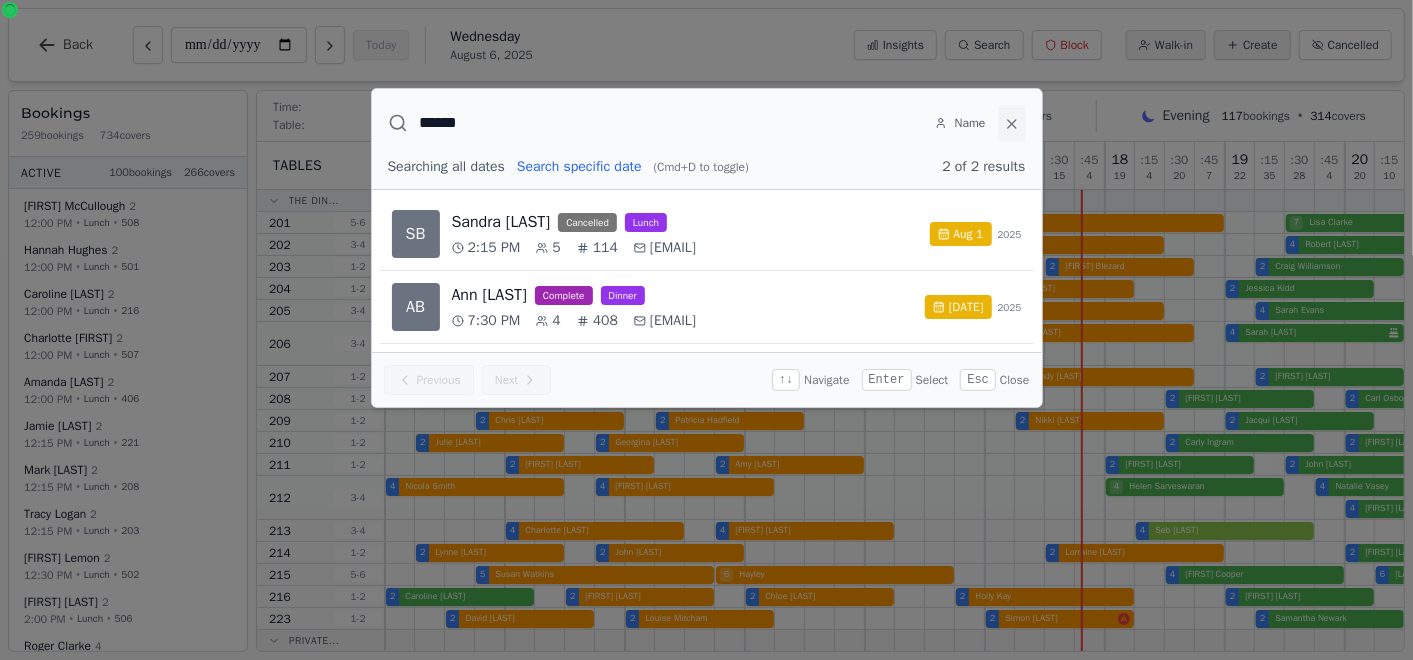 click at bounding box center (1012, 123) 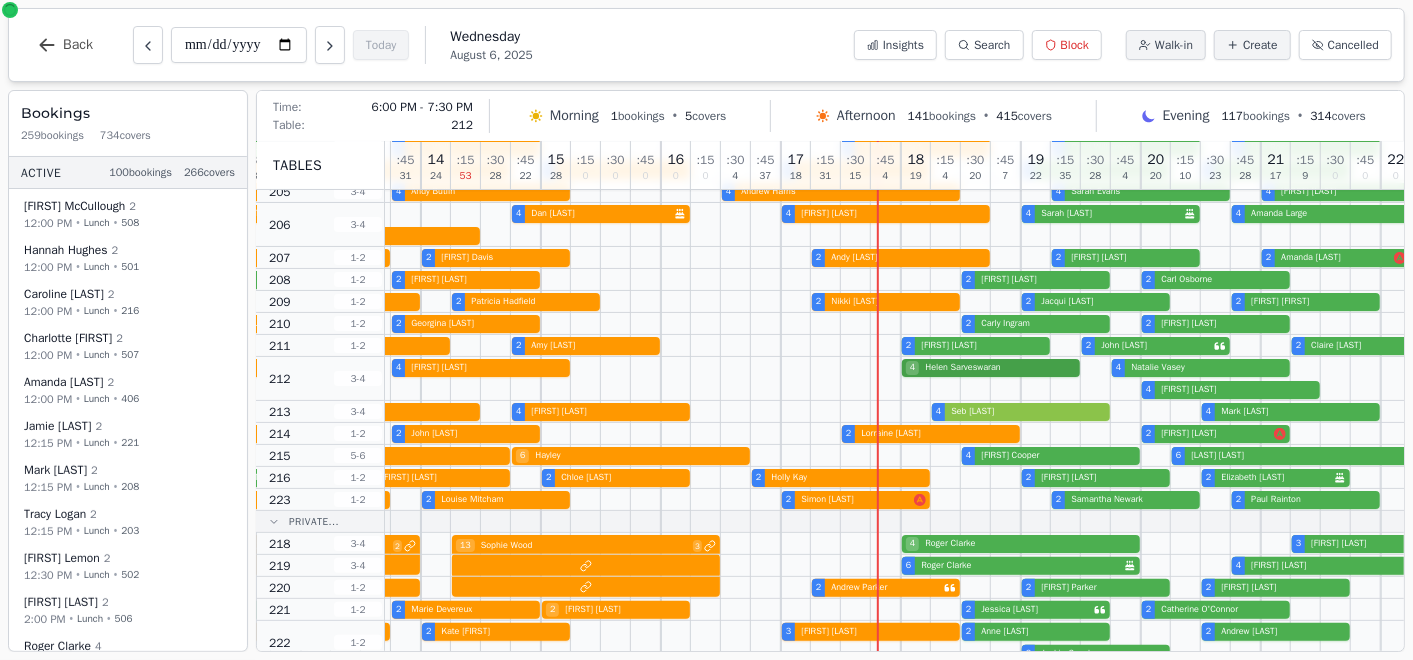 scroll, scrollTop: 125, scrollLeft: 204, axis: both 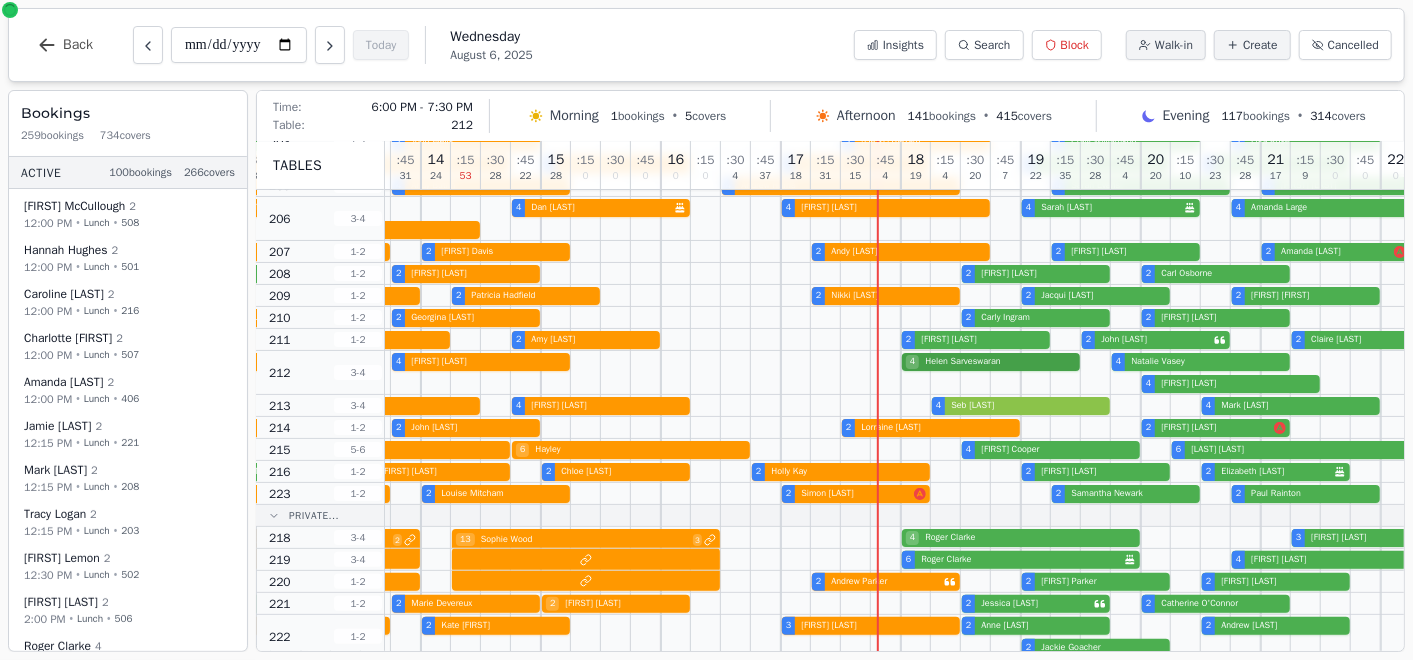 click on "[NUMBER] [FIRST] [LAST] [NUMBER] [FIRST] [LAST] [NUMBER] [FIRST] [LAST] [NUMBER] [FIRST] [LAST] [NUMBER] [FIRST] [LAST]" at bounding box center (856, 373) 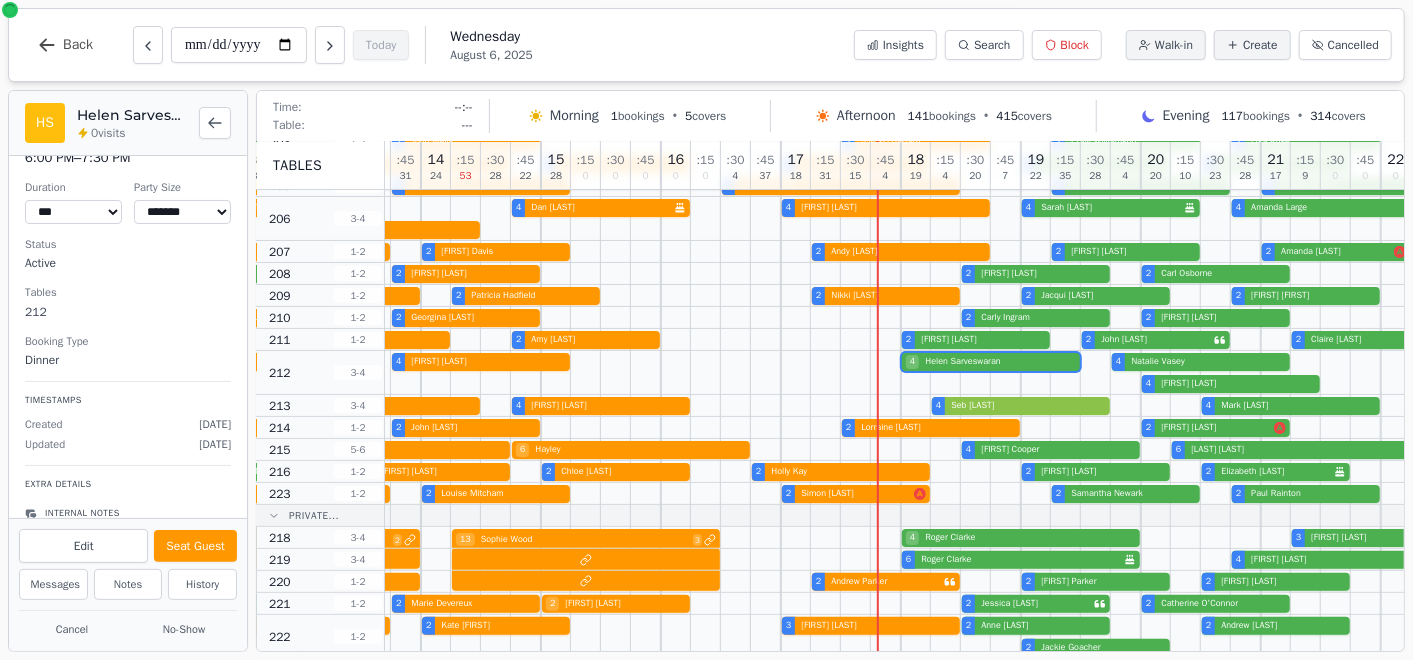 scroll, scrollTop: 154, scrollLeft: 0, axis: vertical 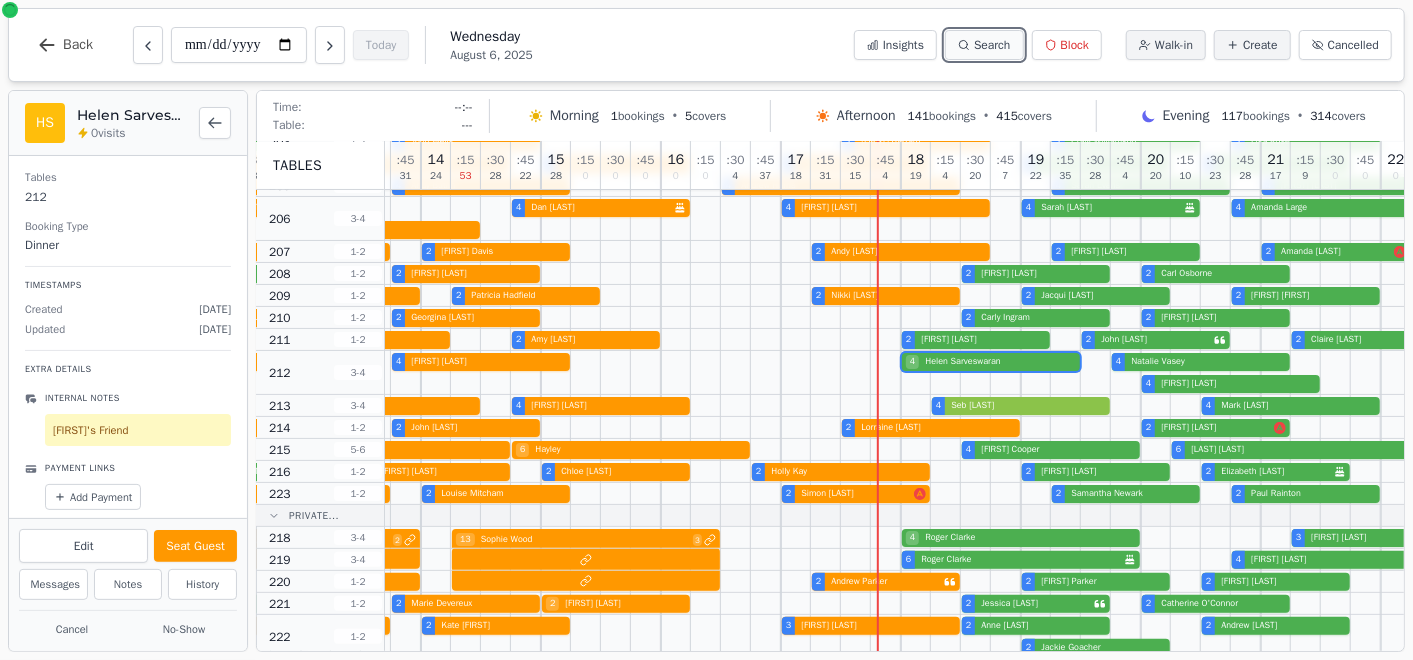 click 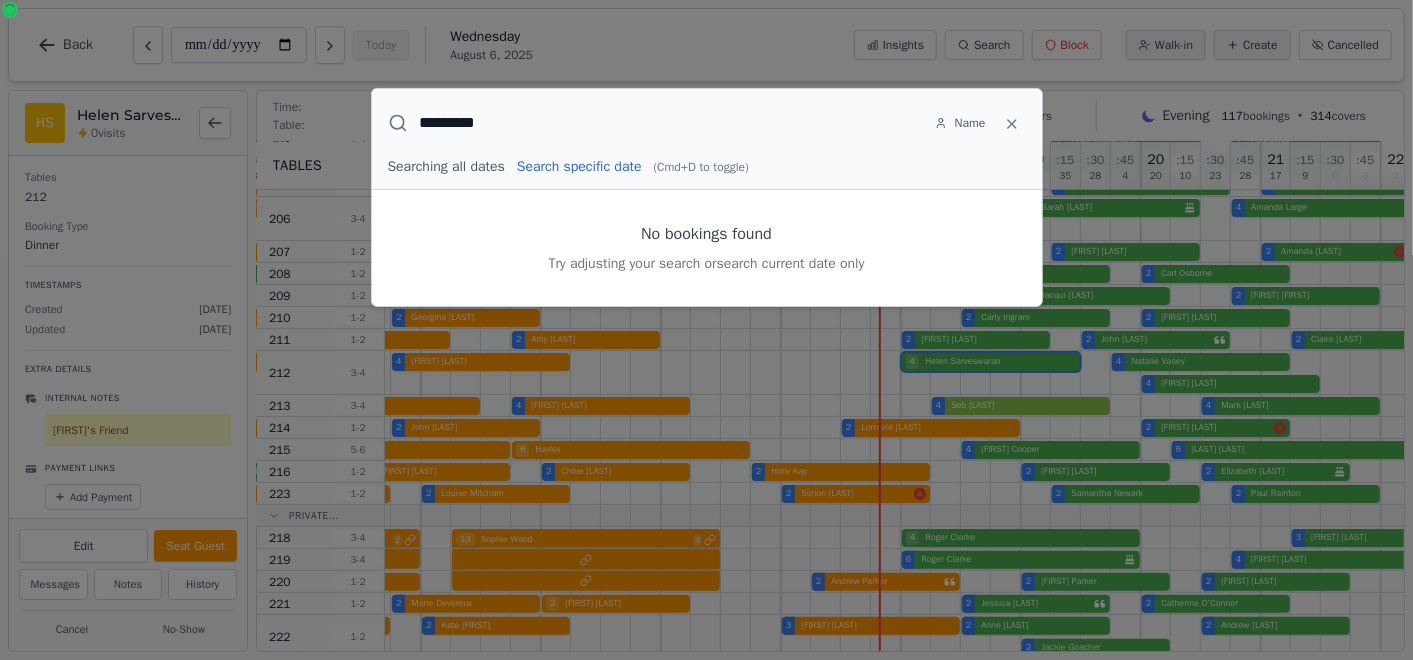 click on "*********" at bounding box center (671, 123) 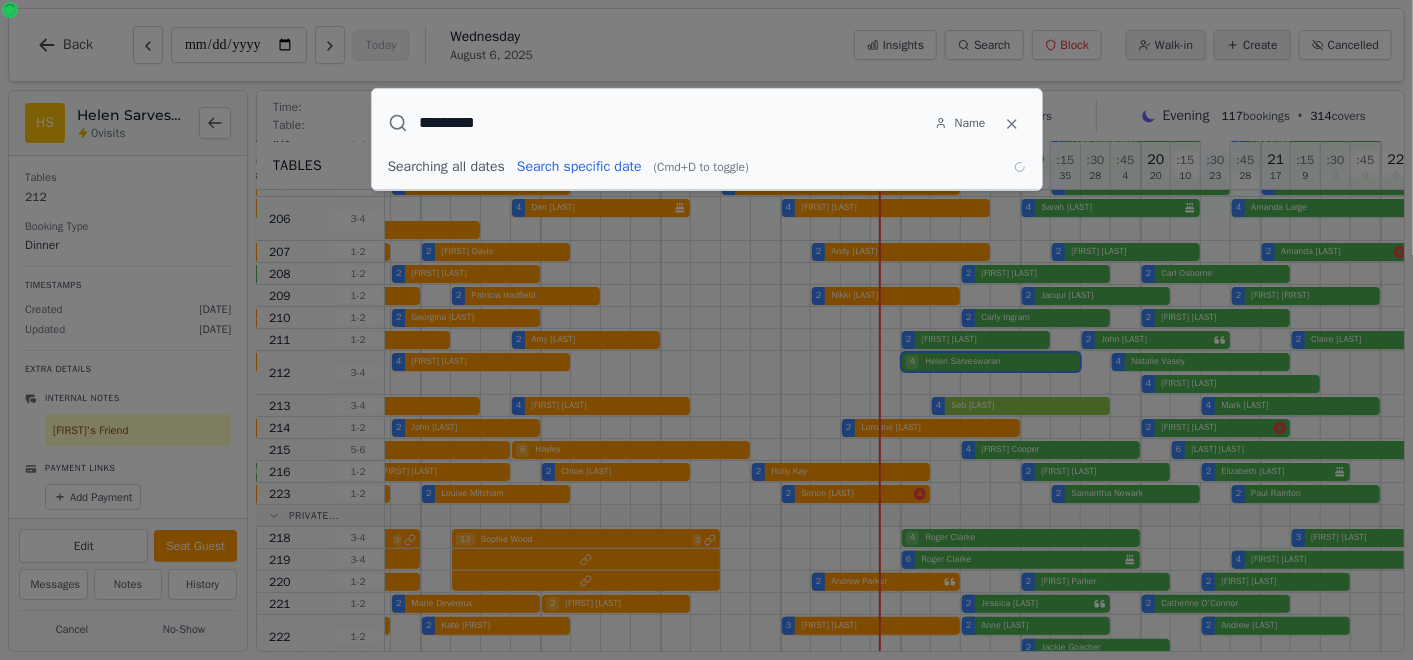 click on "*********" at bounding box center (671, 123) 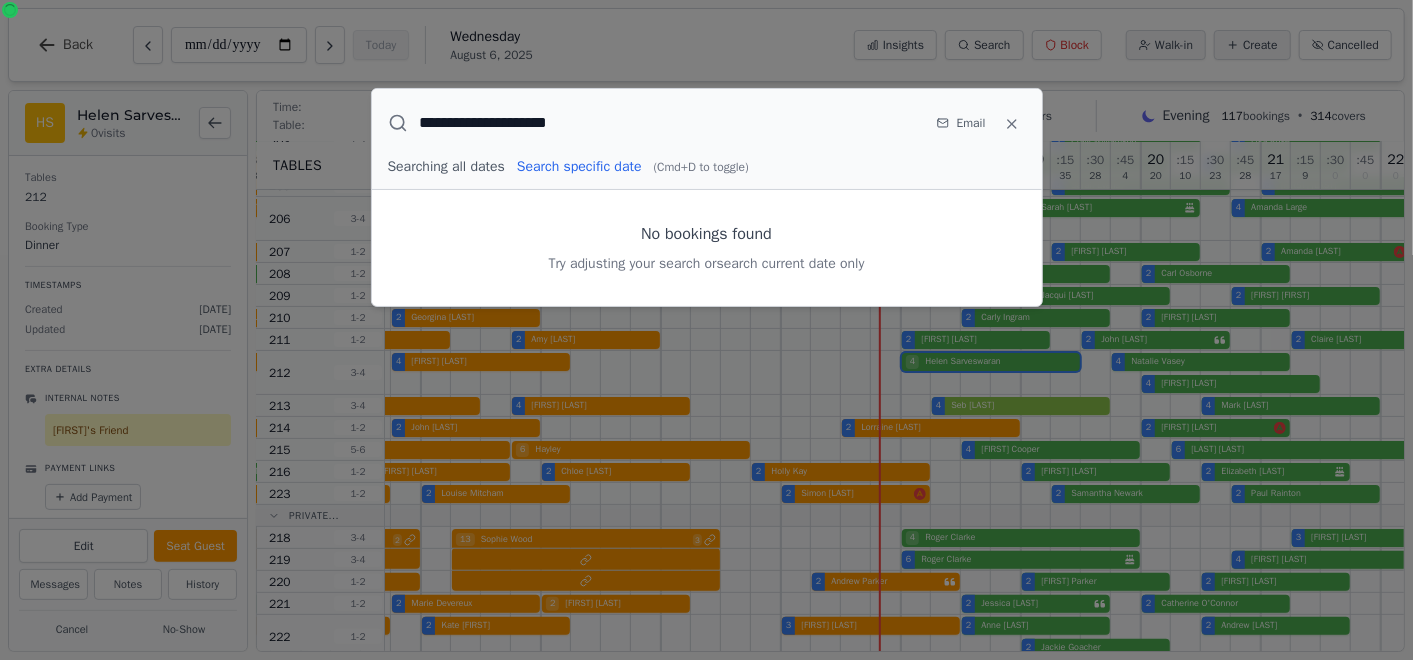 type on "**********" 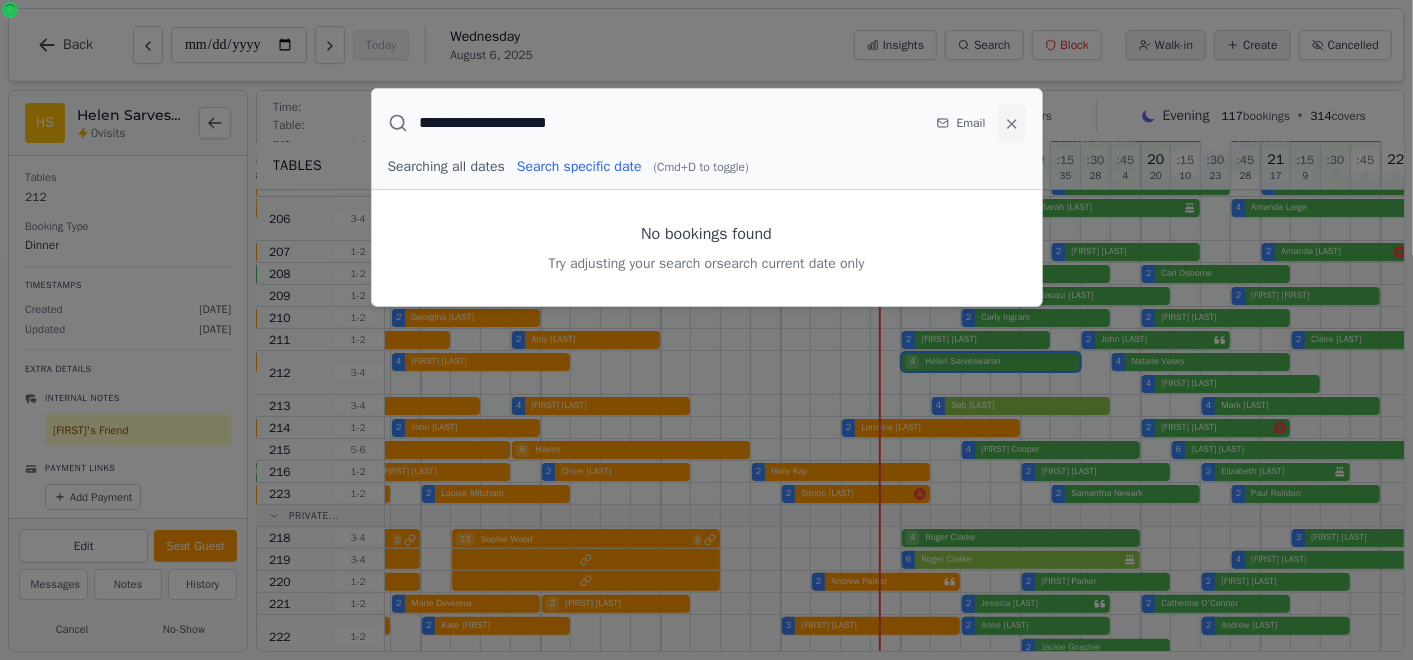 click 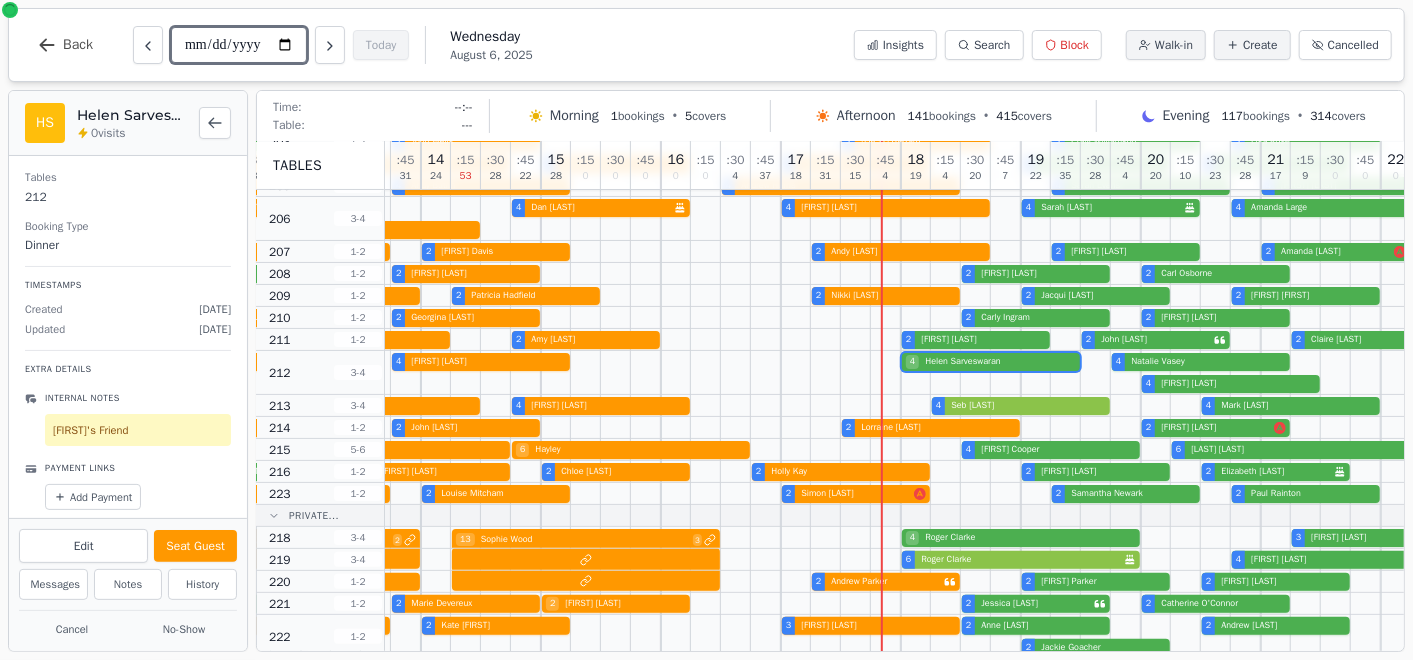 click on "**********" at bounding box center [239, 45] 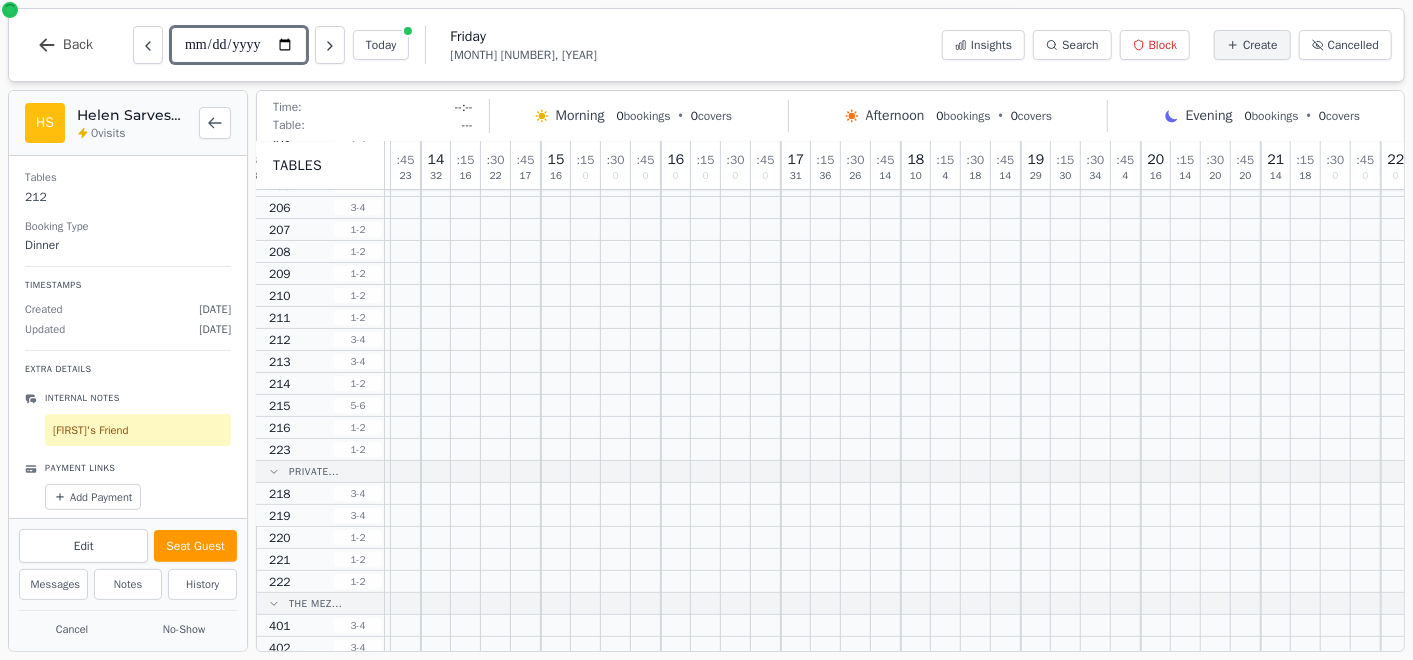 type on "**********" 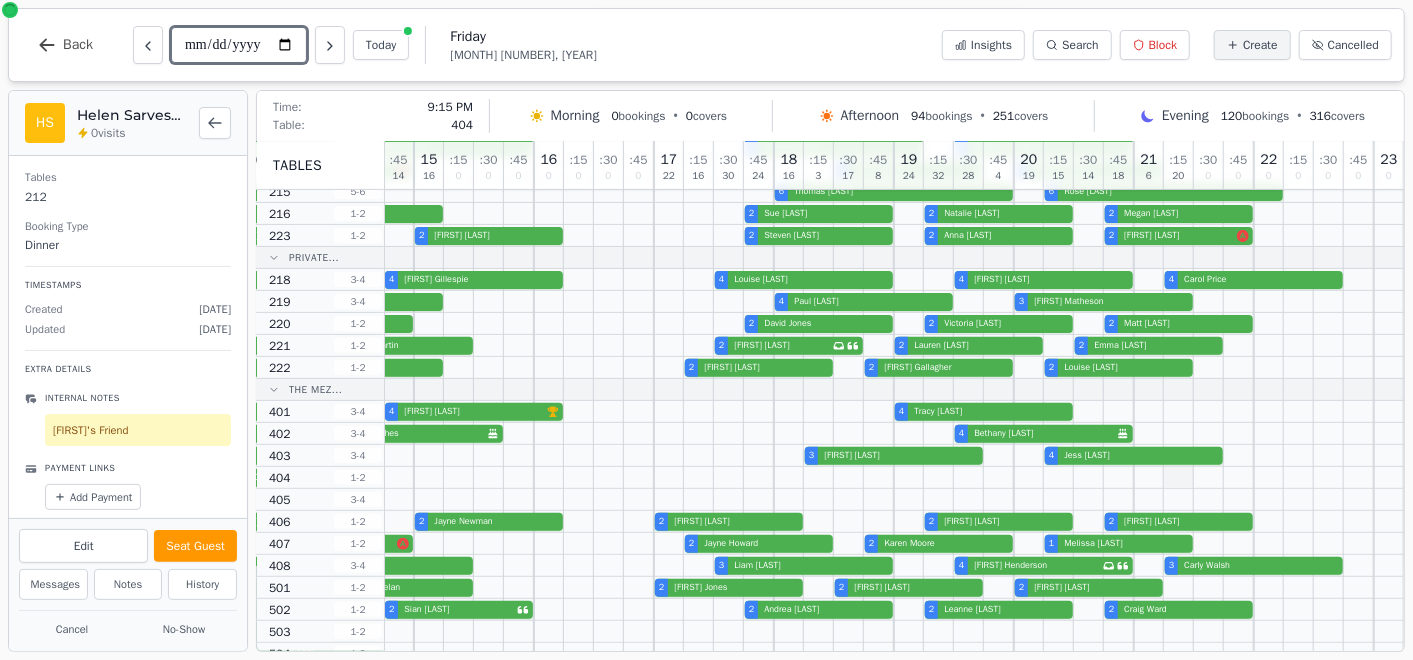 scroll, scrollTop: 348, scrollLeft: 346, axis: both 